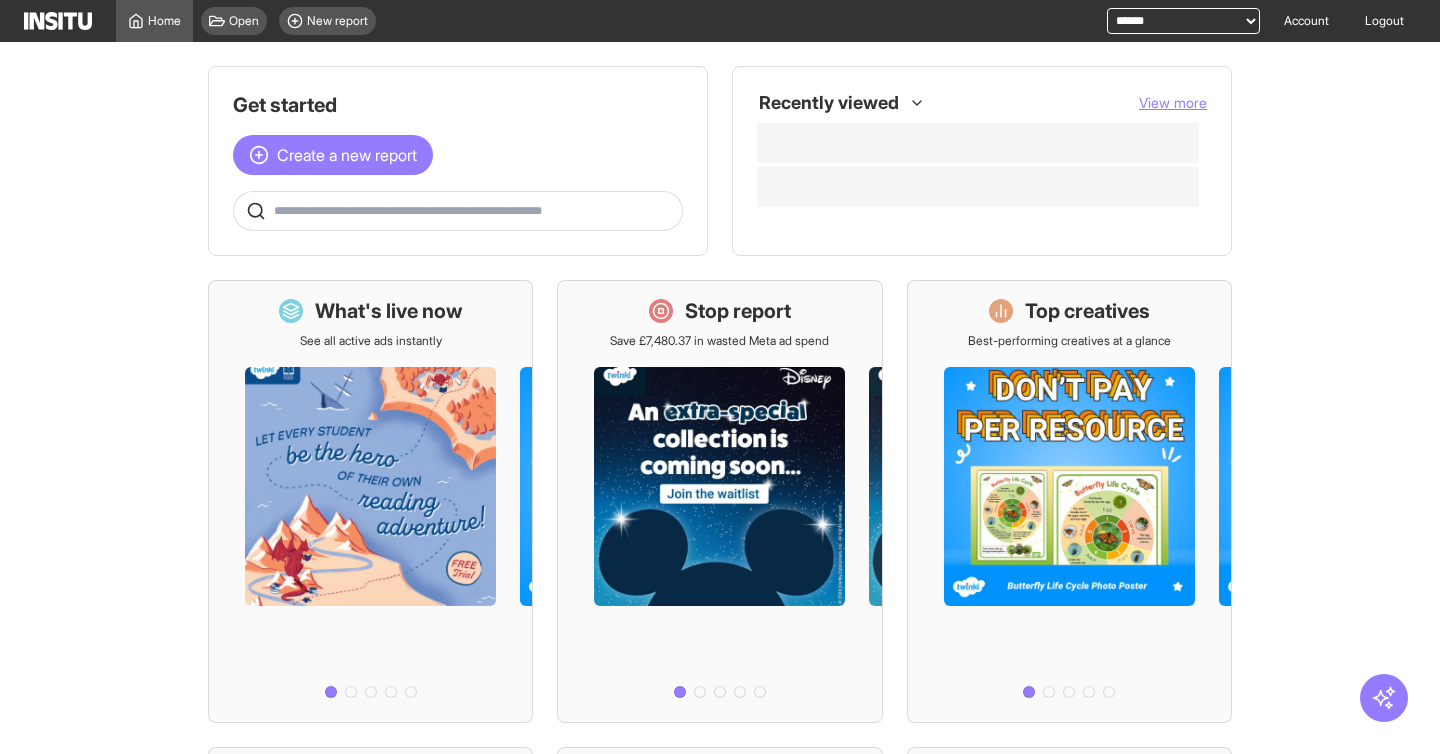 scroll, scrollTop: 0, scrollLeft: 0, axis: both 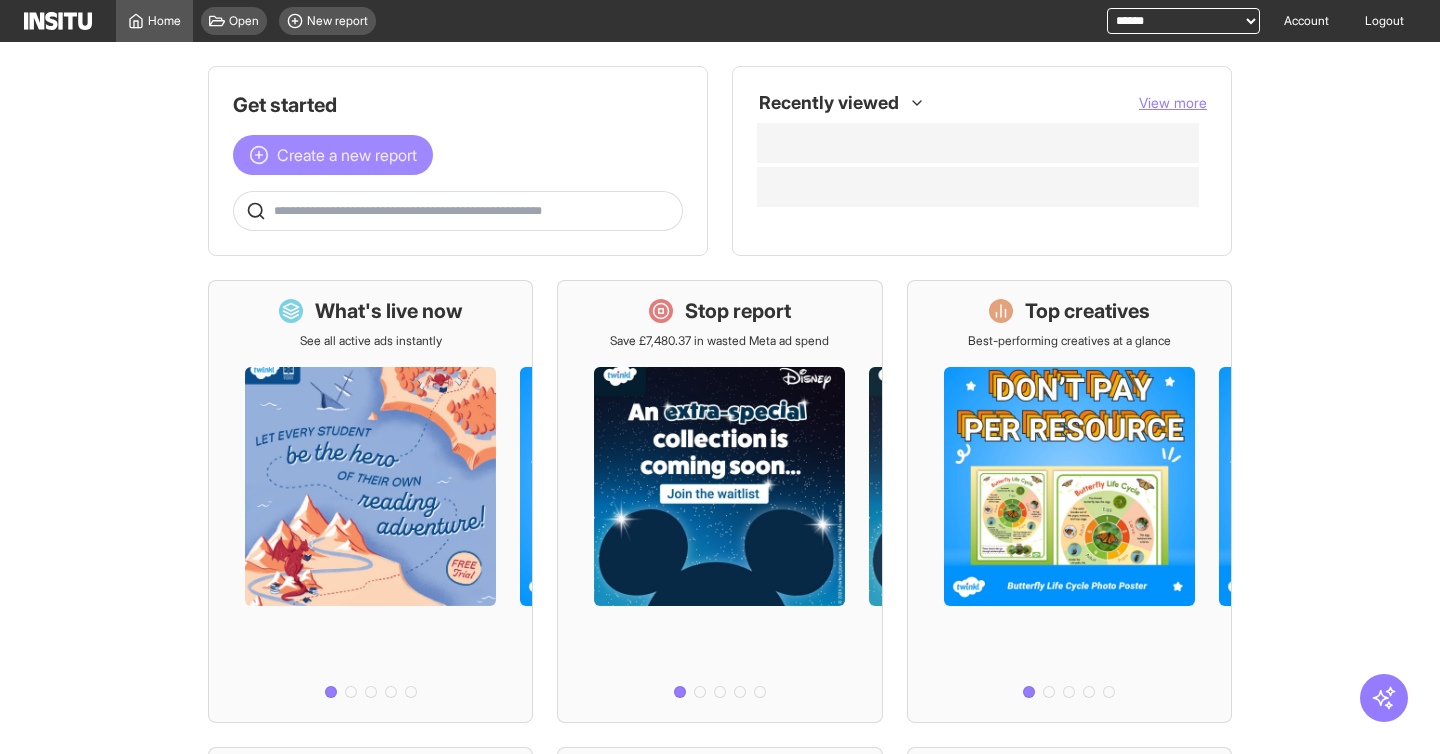 click on "Create a new report" at bounding box center (347, 155) 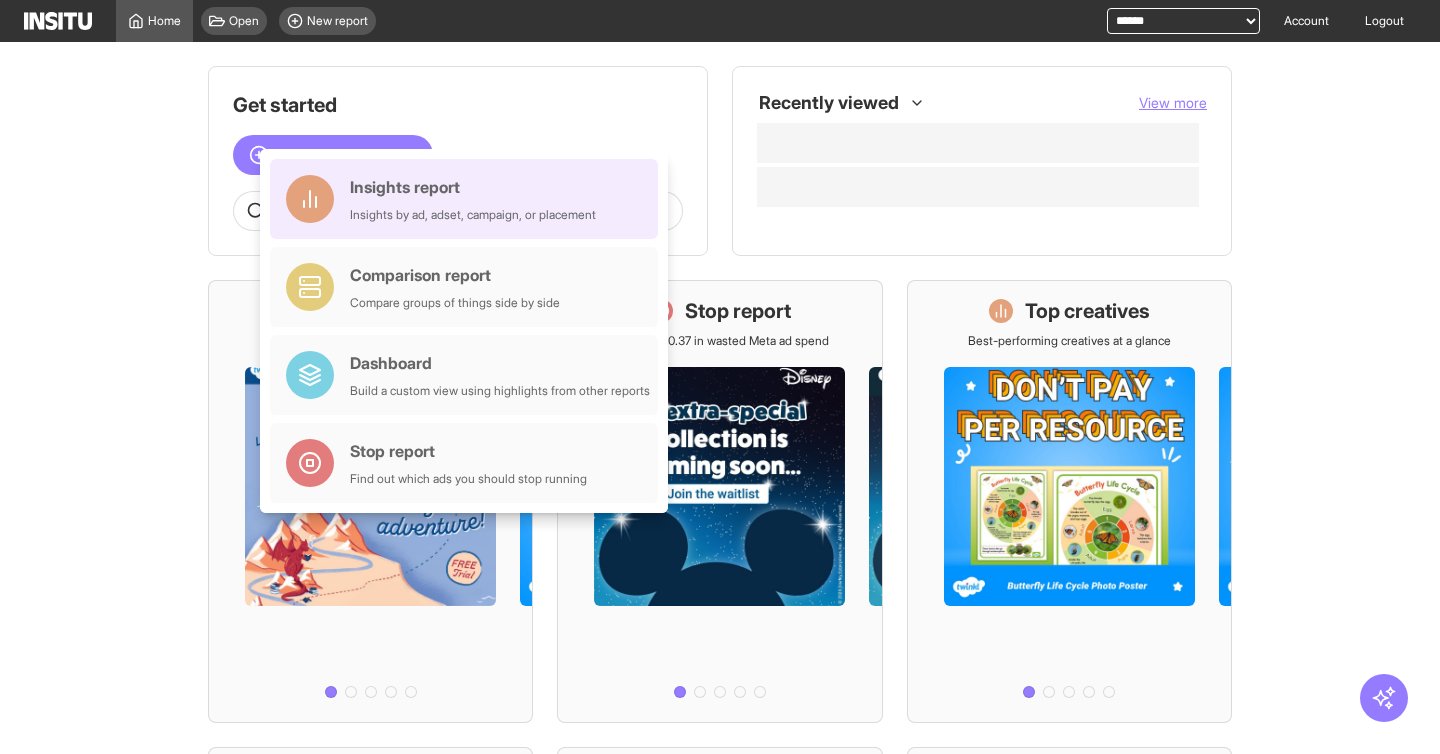 click on "Insights report Insights by ad, adset, campaign, or placement" at bounding box center [464, 199] 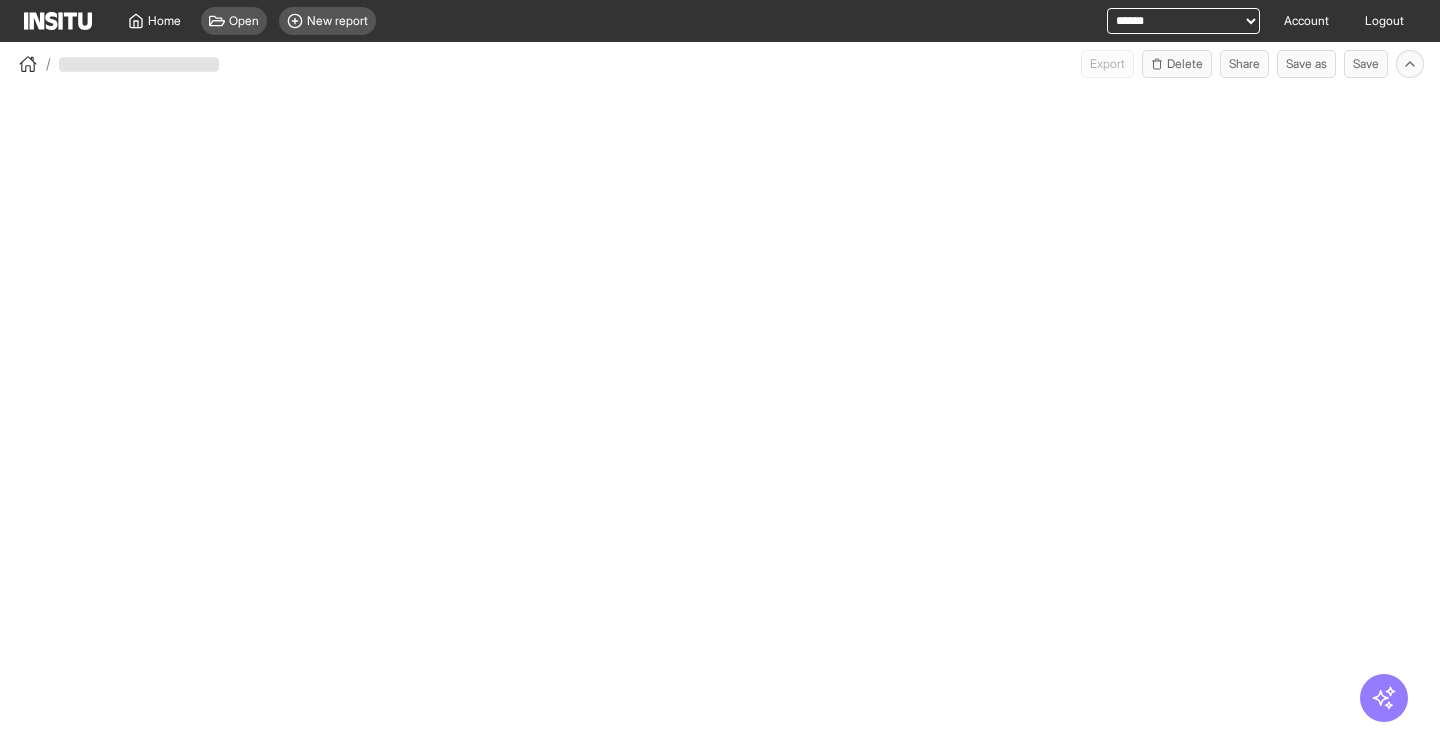 select on "**" 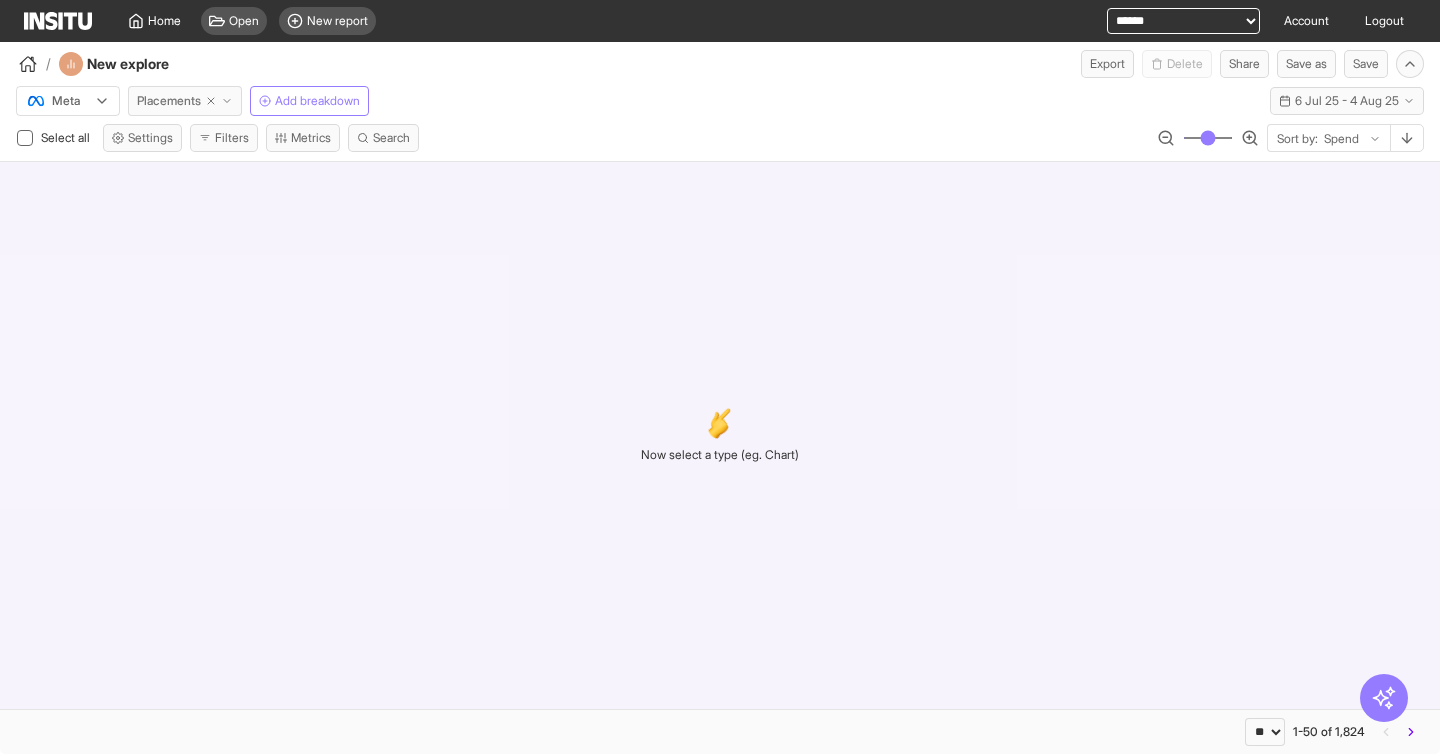 click 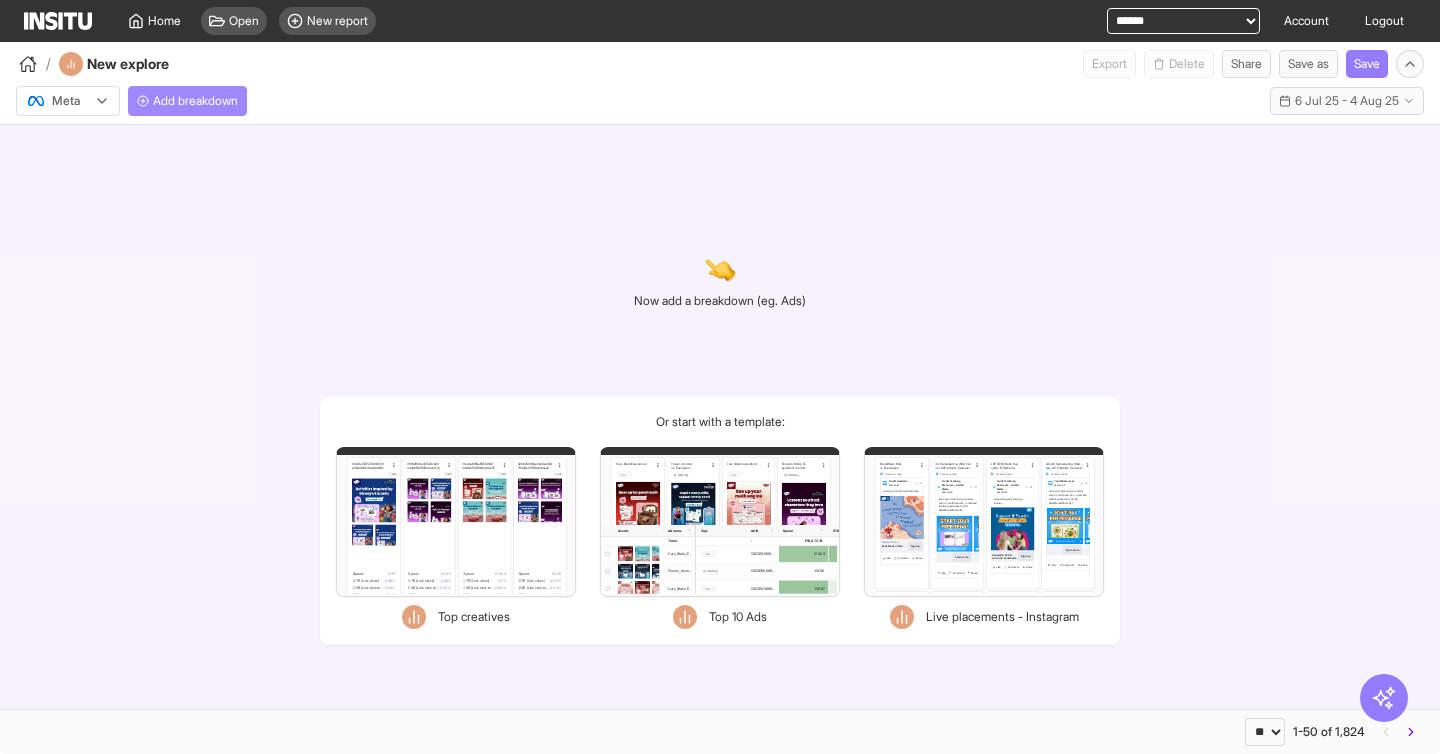 click on "Add breakdown" at bounding box center [195, 101] 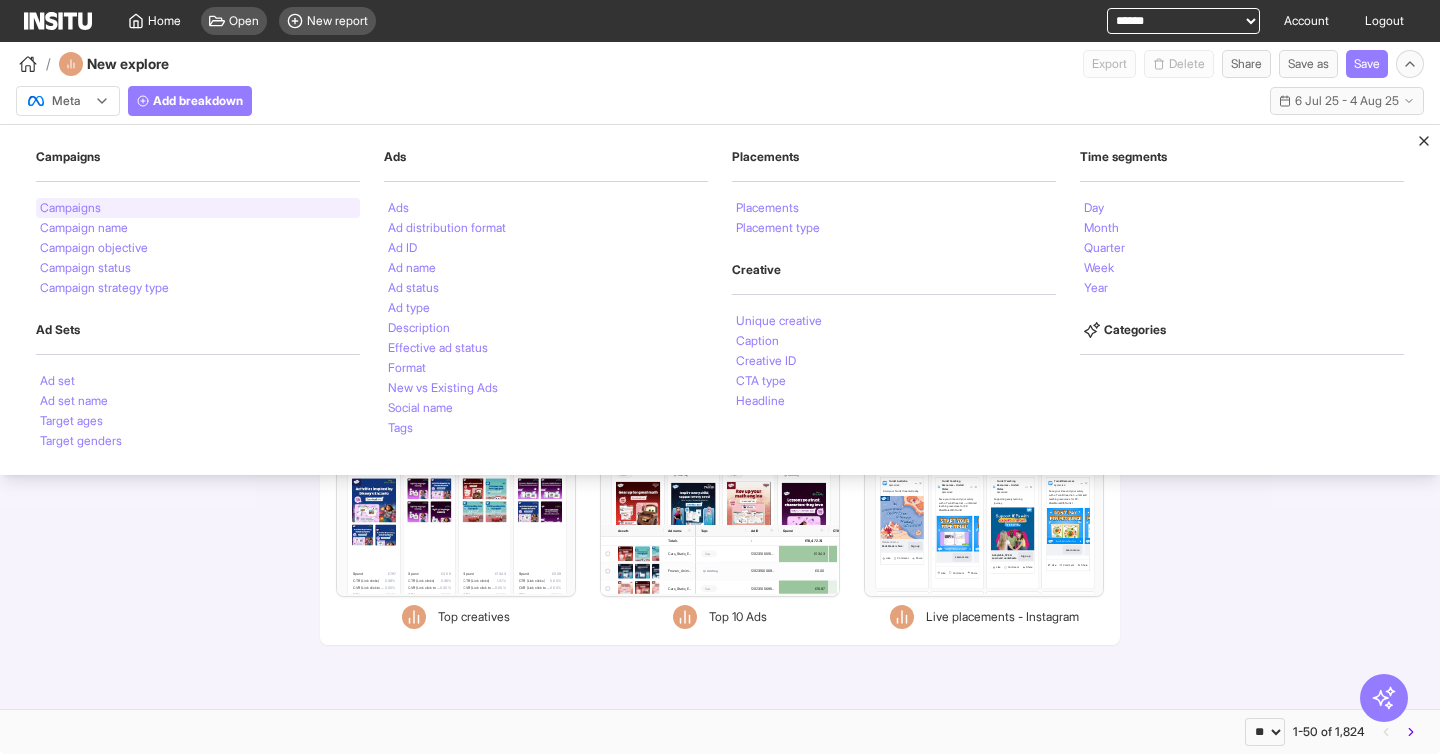 click on "Campaigns" at bounding box center (70, 208) 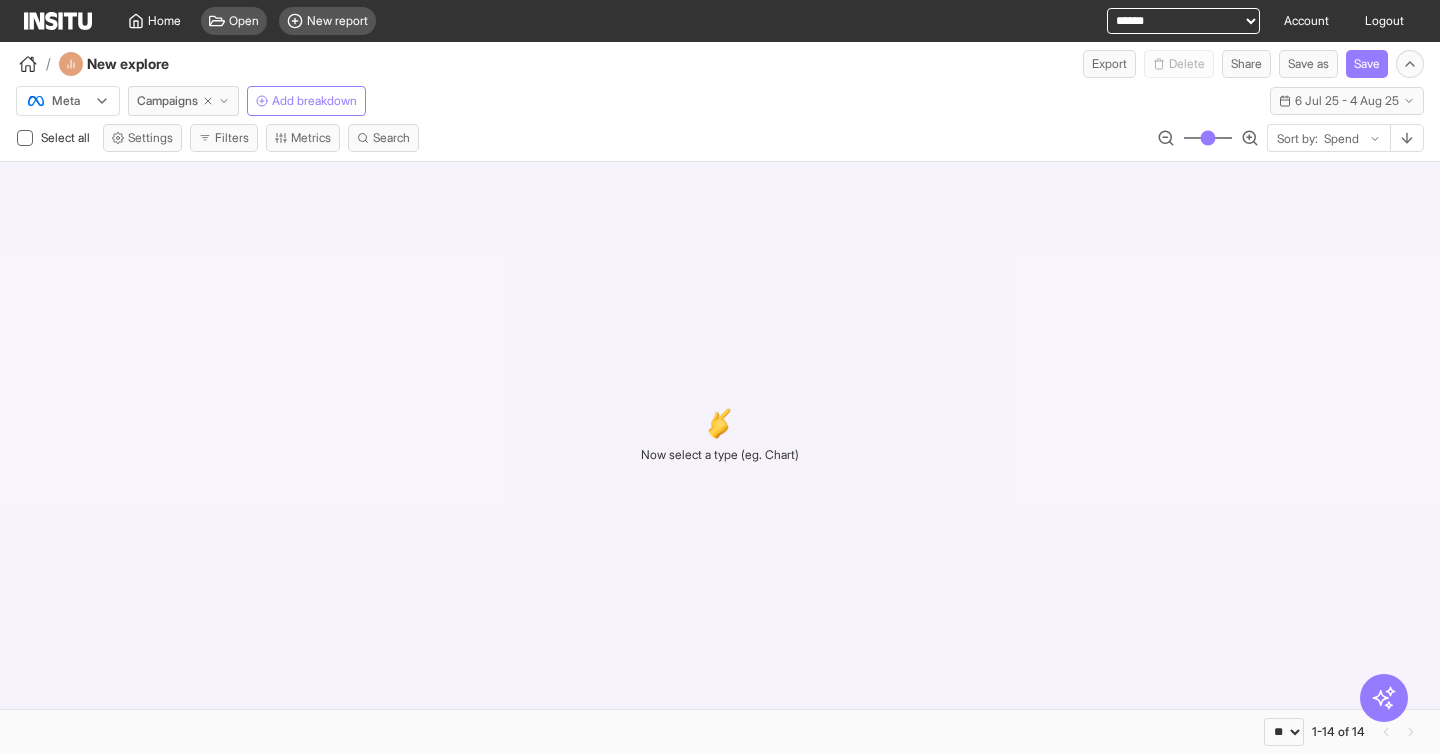 click on "Now select a type (eg. Chart)" at bounding box center [720, 435] 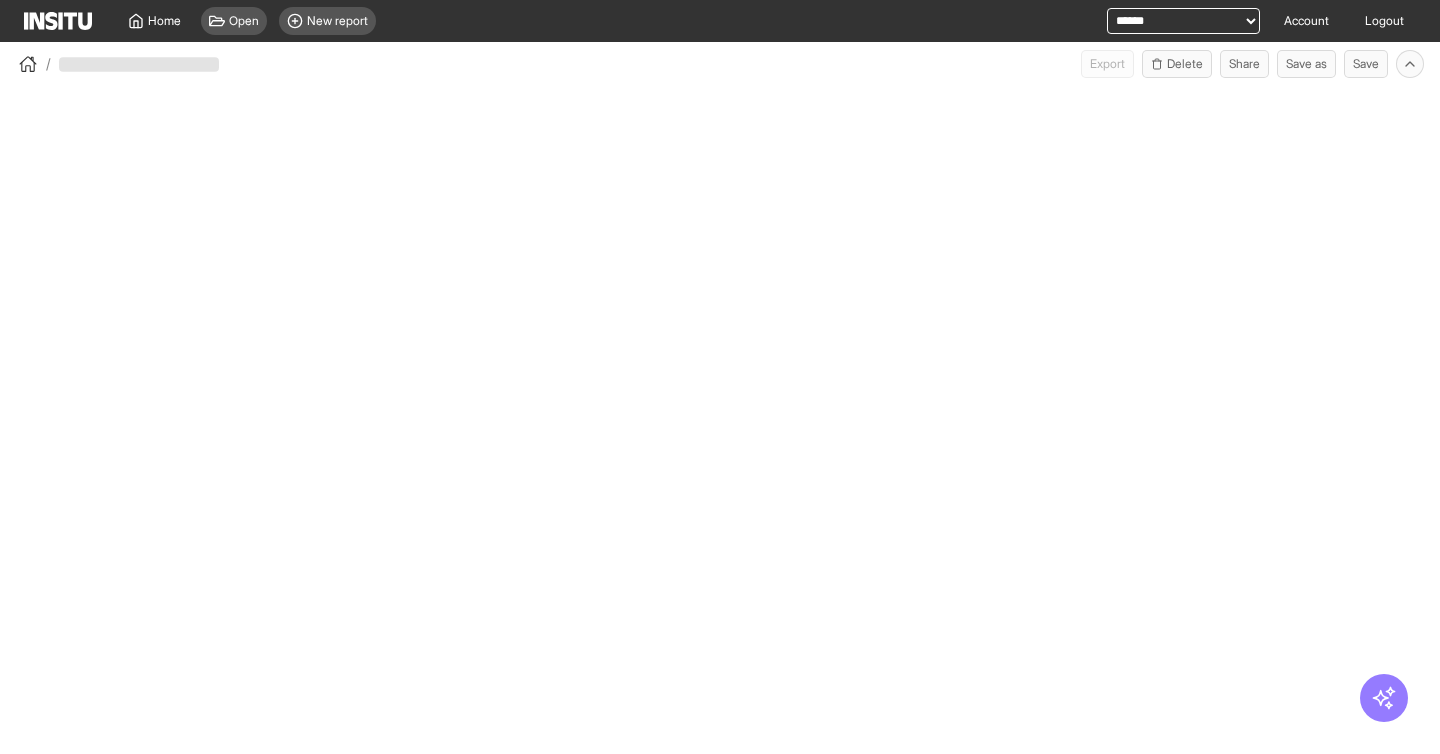scroll, scrollTop: 0, scrollLeft: 0, axis: both 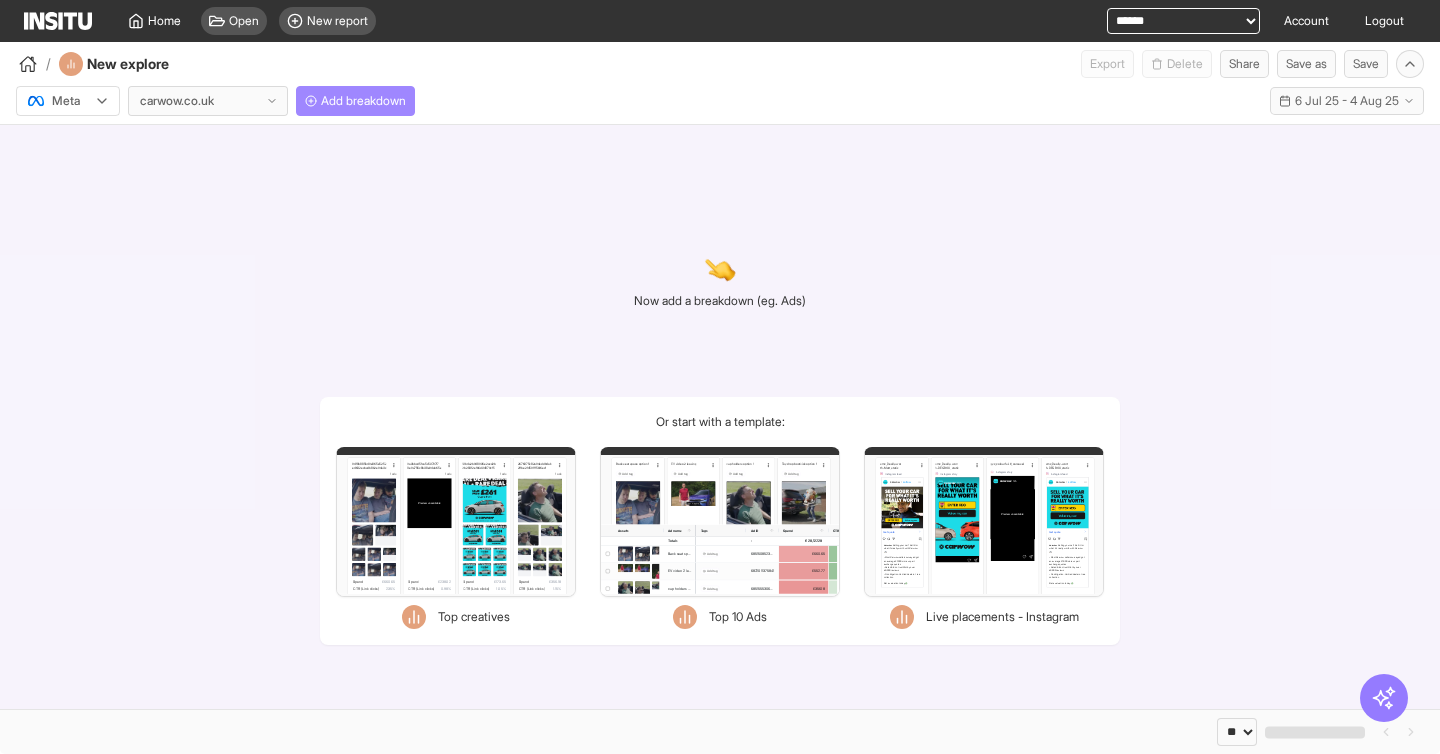 click on "Add breakdown" at bounding box center (363, 101) 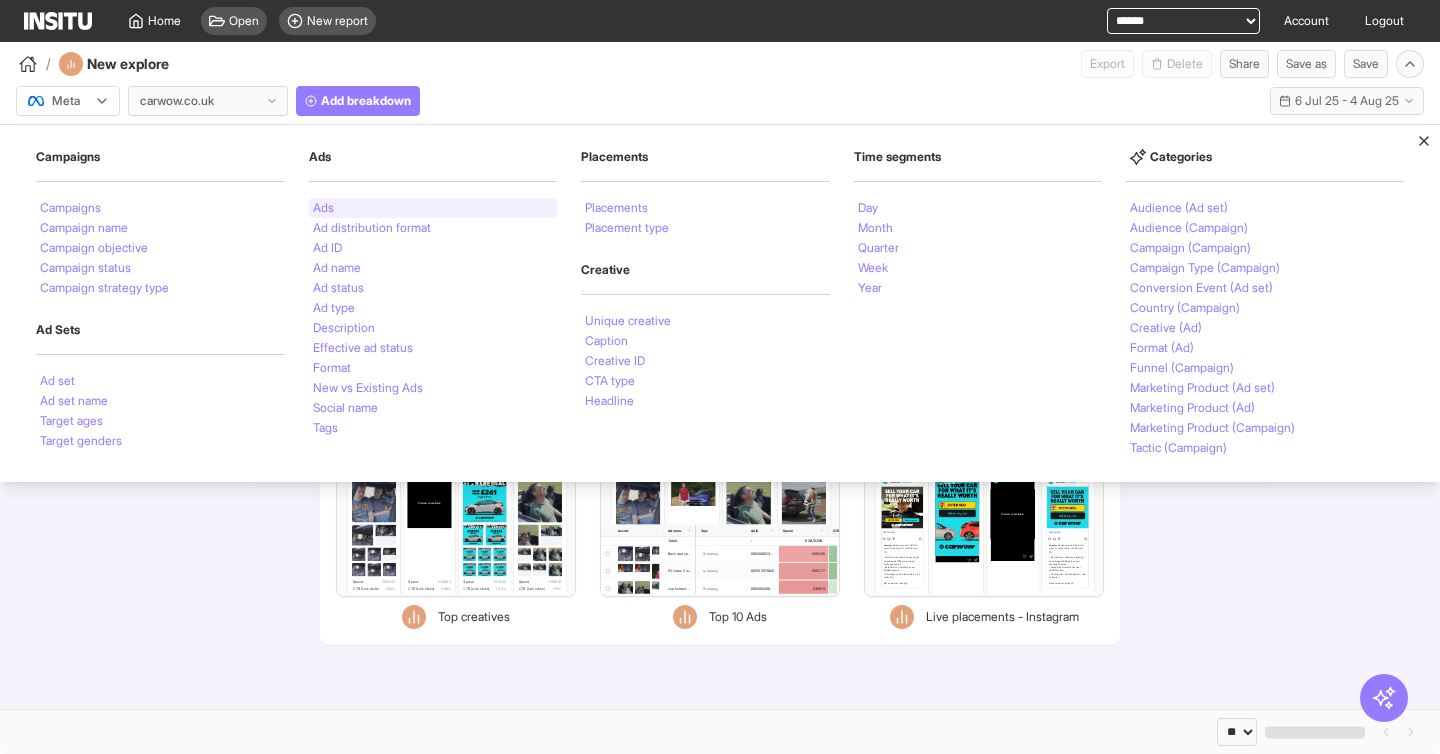 click on "Ads" at bounding box center (433, 208) 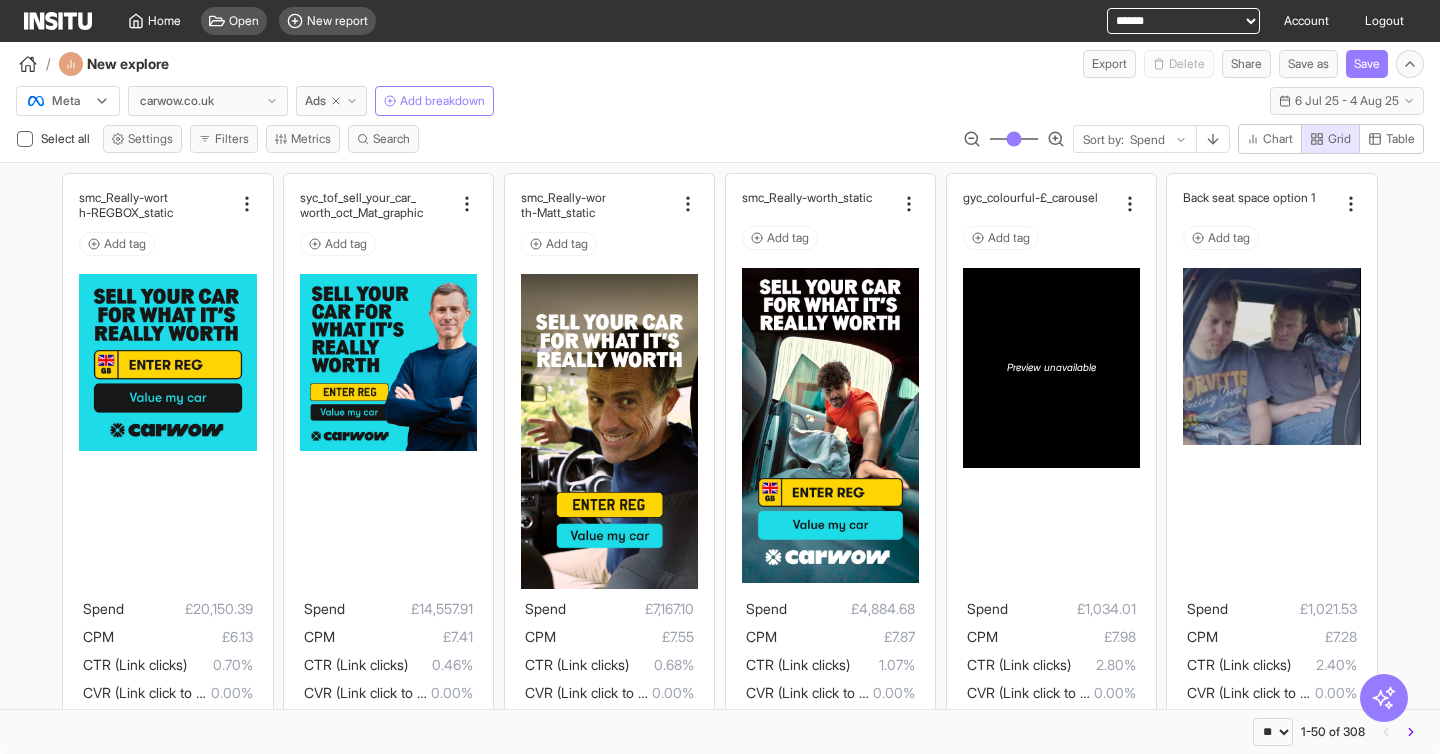 click on "Select all Settings Filters Metrics Search Sort by: Spend Chart Grid Table" at bounding box center [720, 143] 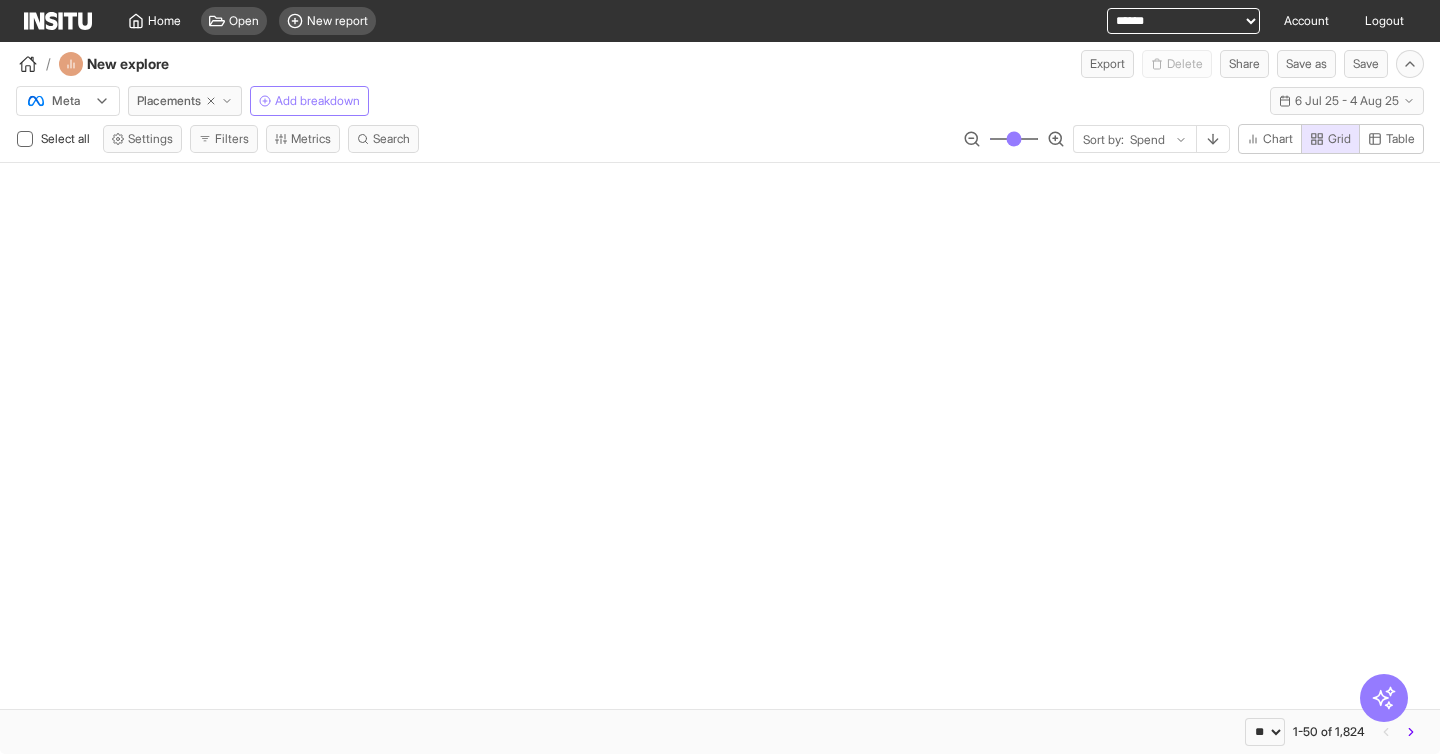 select on "**" 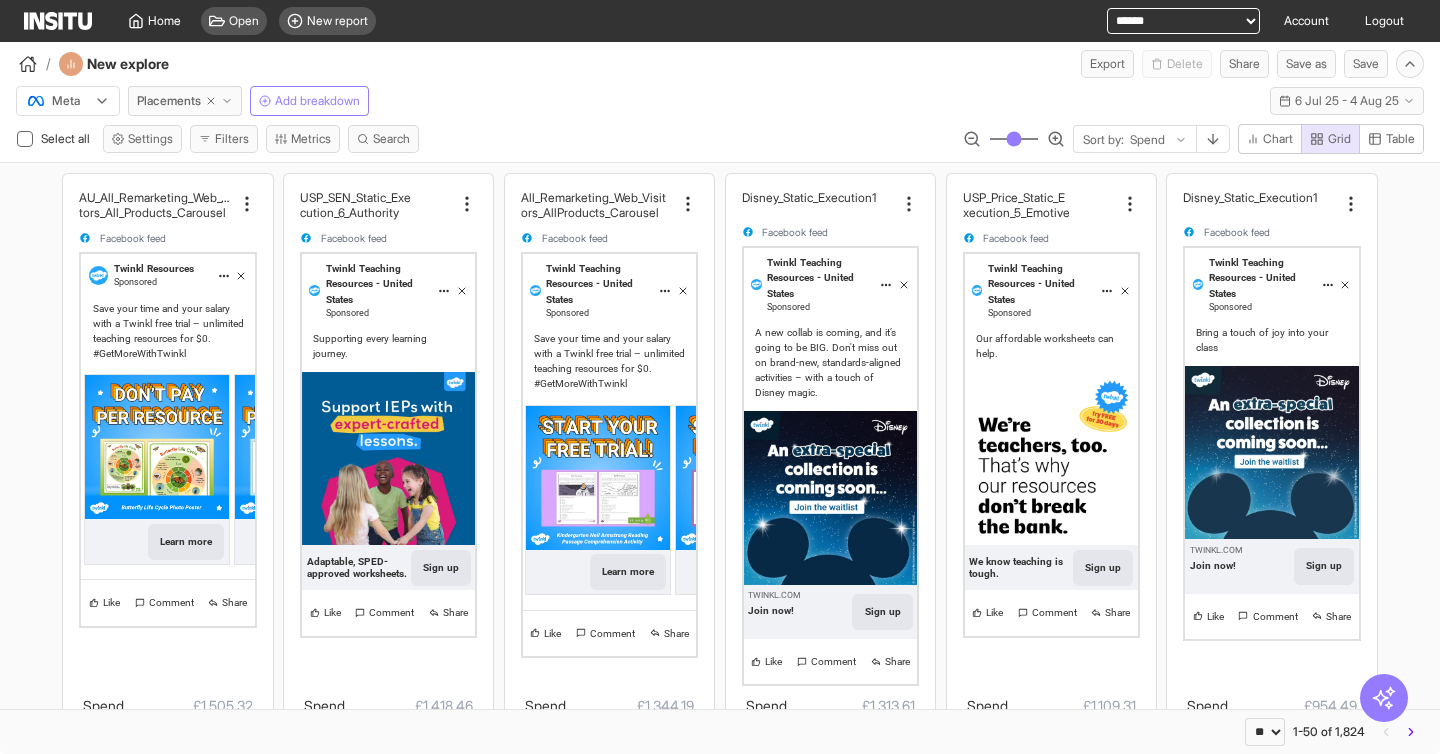 click on "/ New explore Export Delete Share Save as Save" at bounding box center [720, 60] 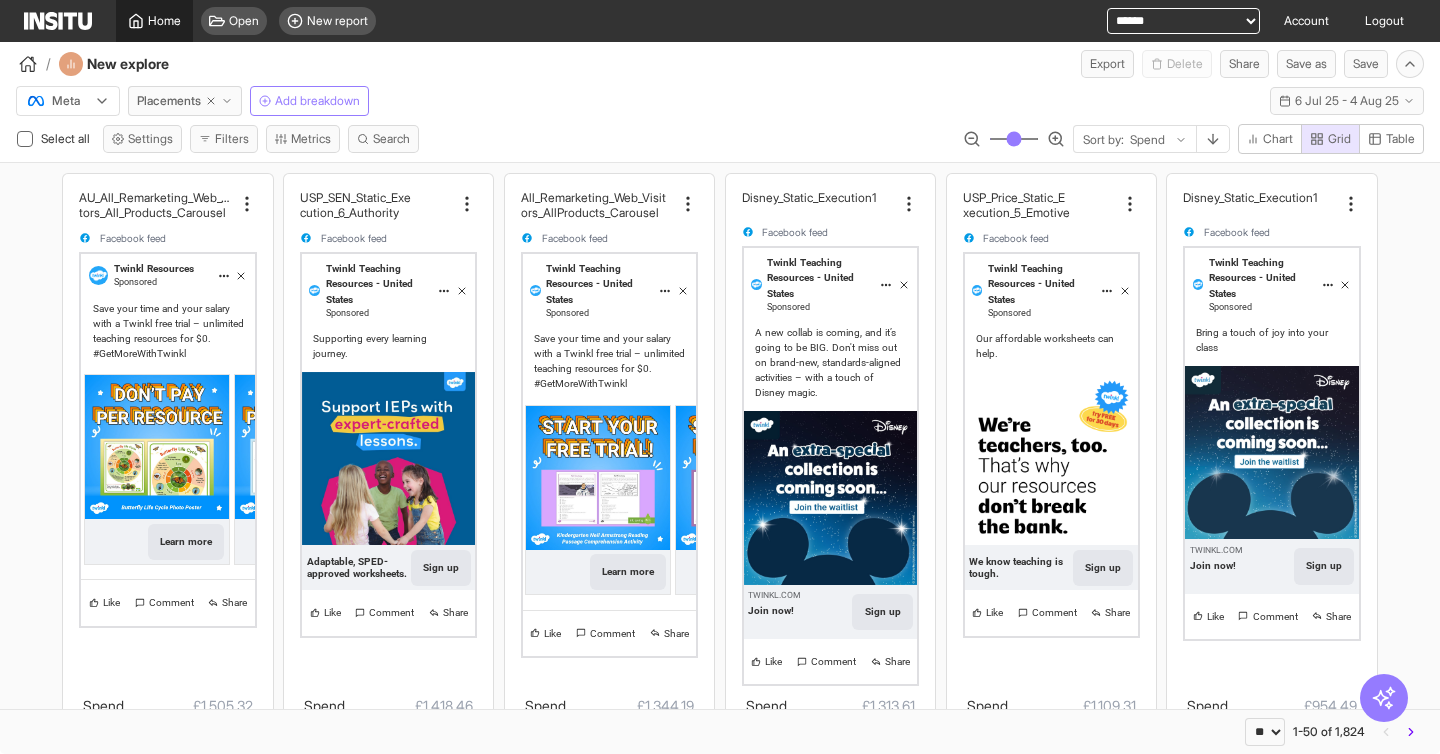 click on "Home" at bounding box center [164, 21] 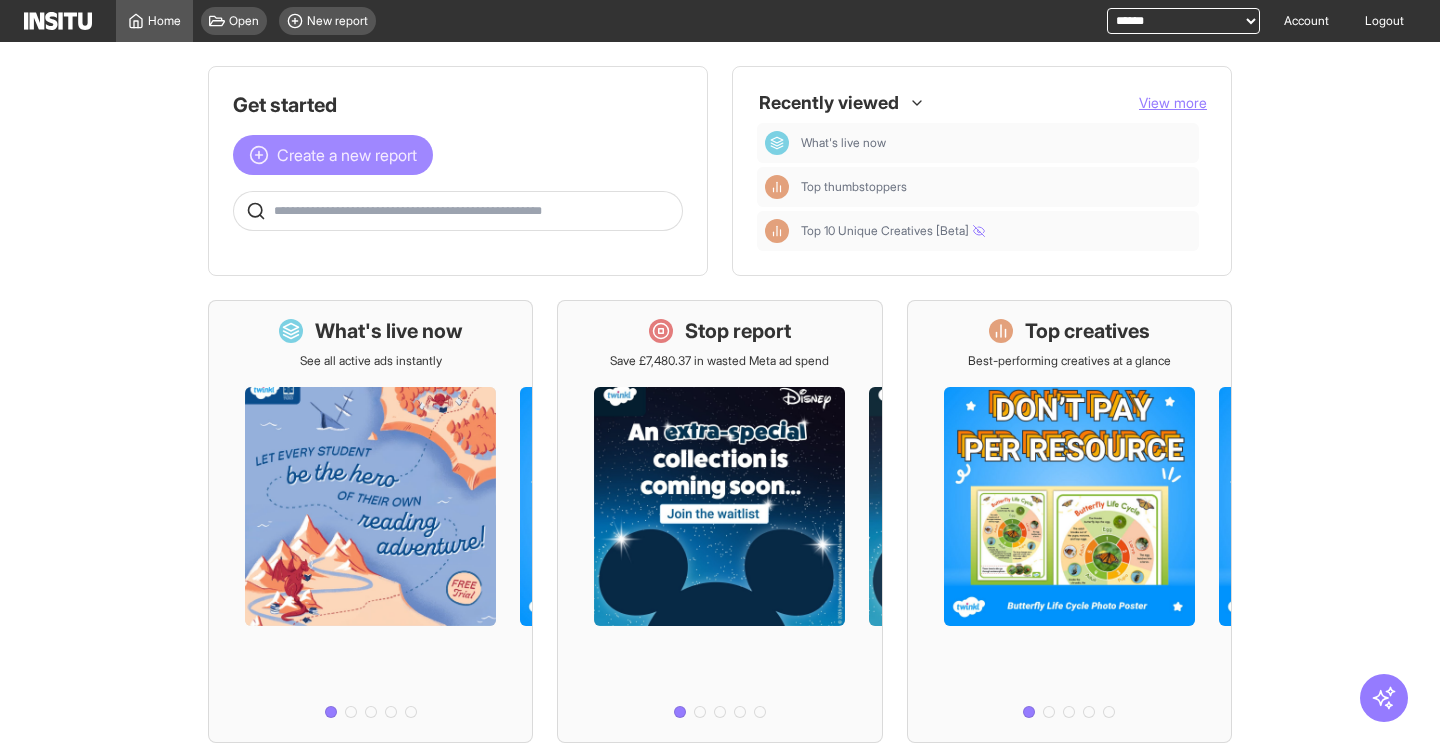 click on "Create a new report" at bounding box center (347, 155) 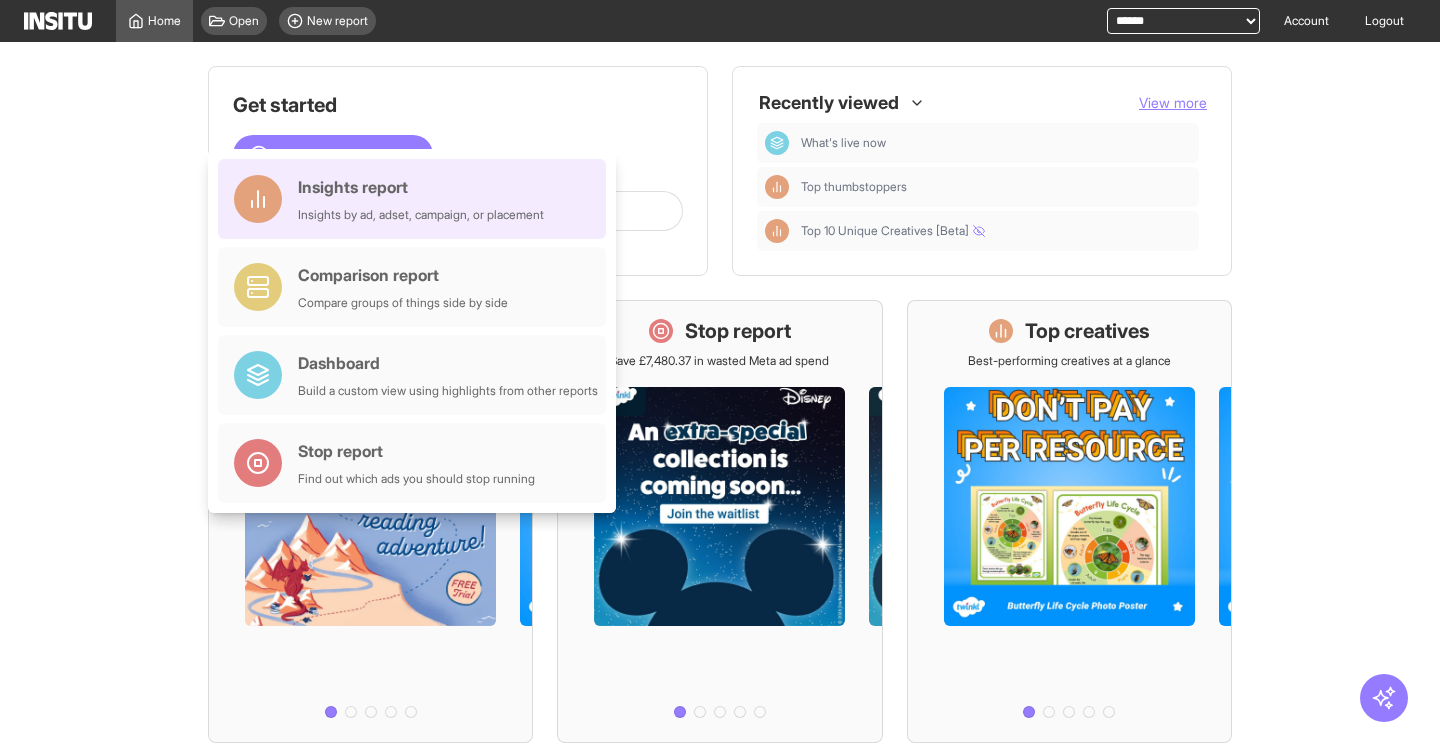 click on "Insights report" at bounding box center [421, 187] 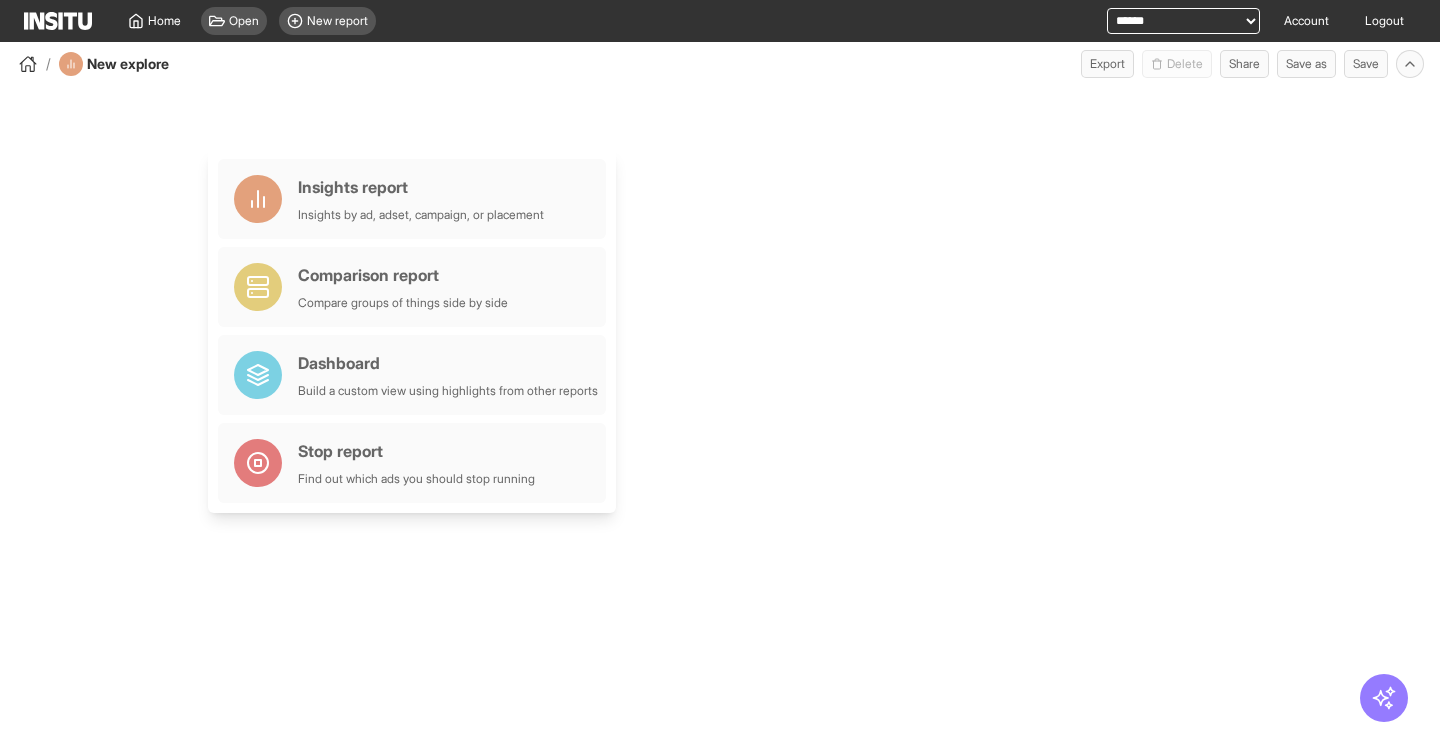 select on "**" 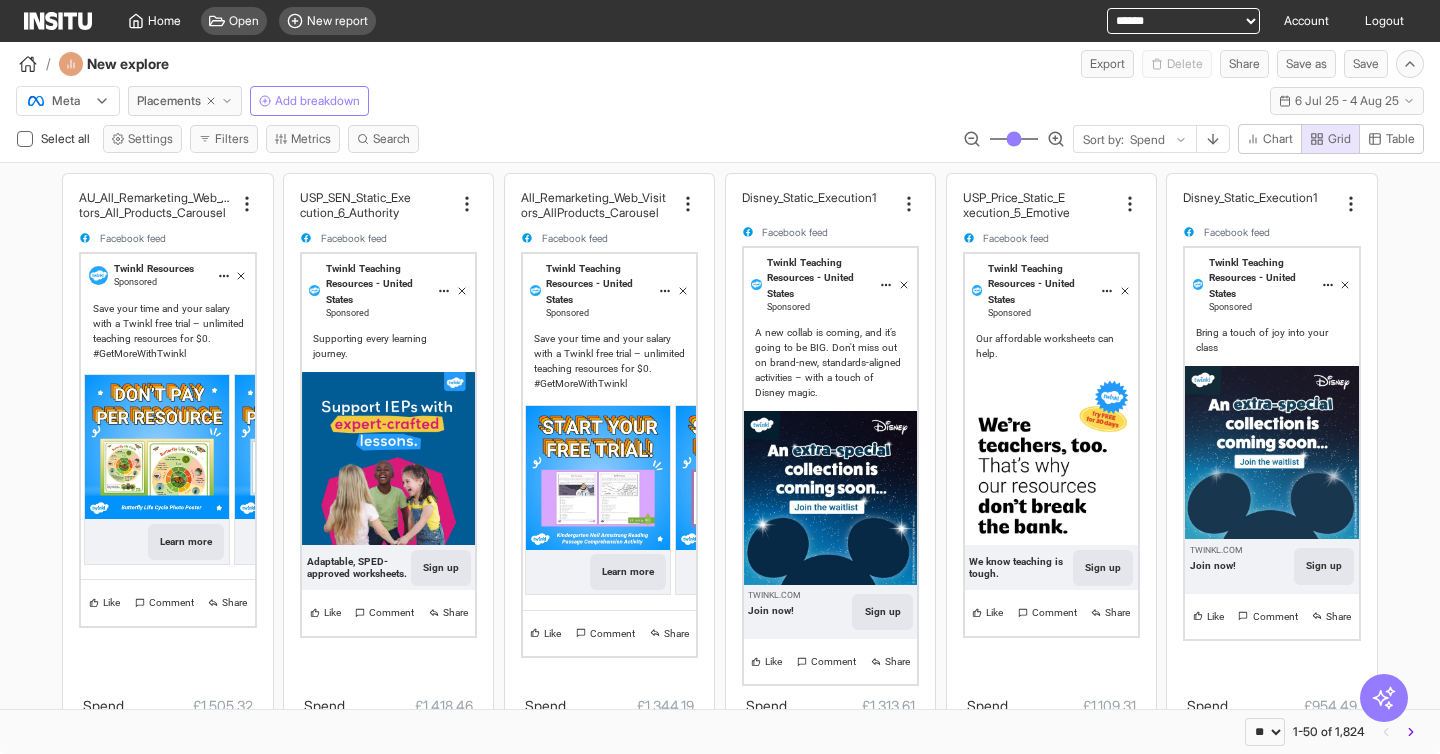 click on "**********" at bounding box center (1183, 21) 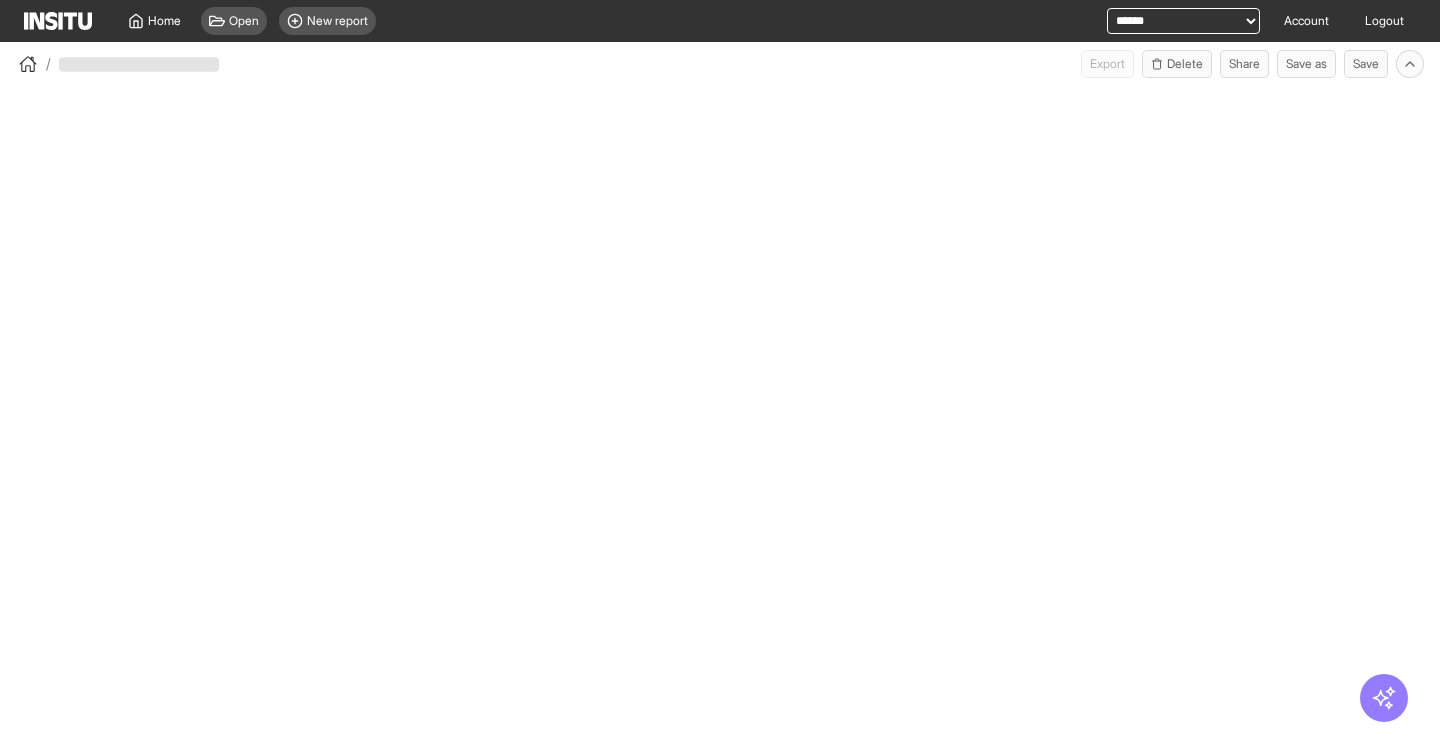 scroll, scrollTop: 0, scrollLeft: 0, axis: both 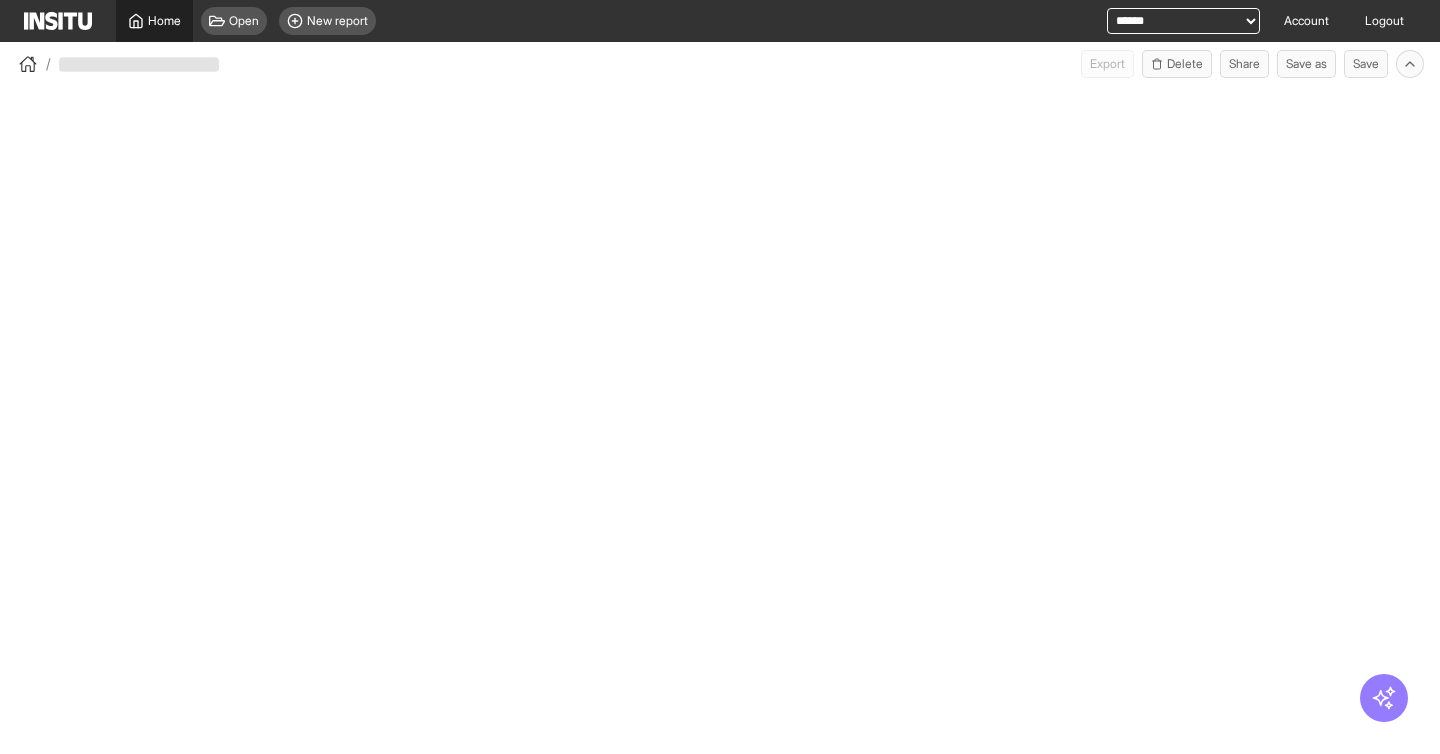 select on "**" 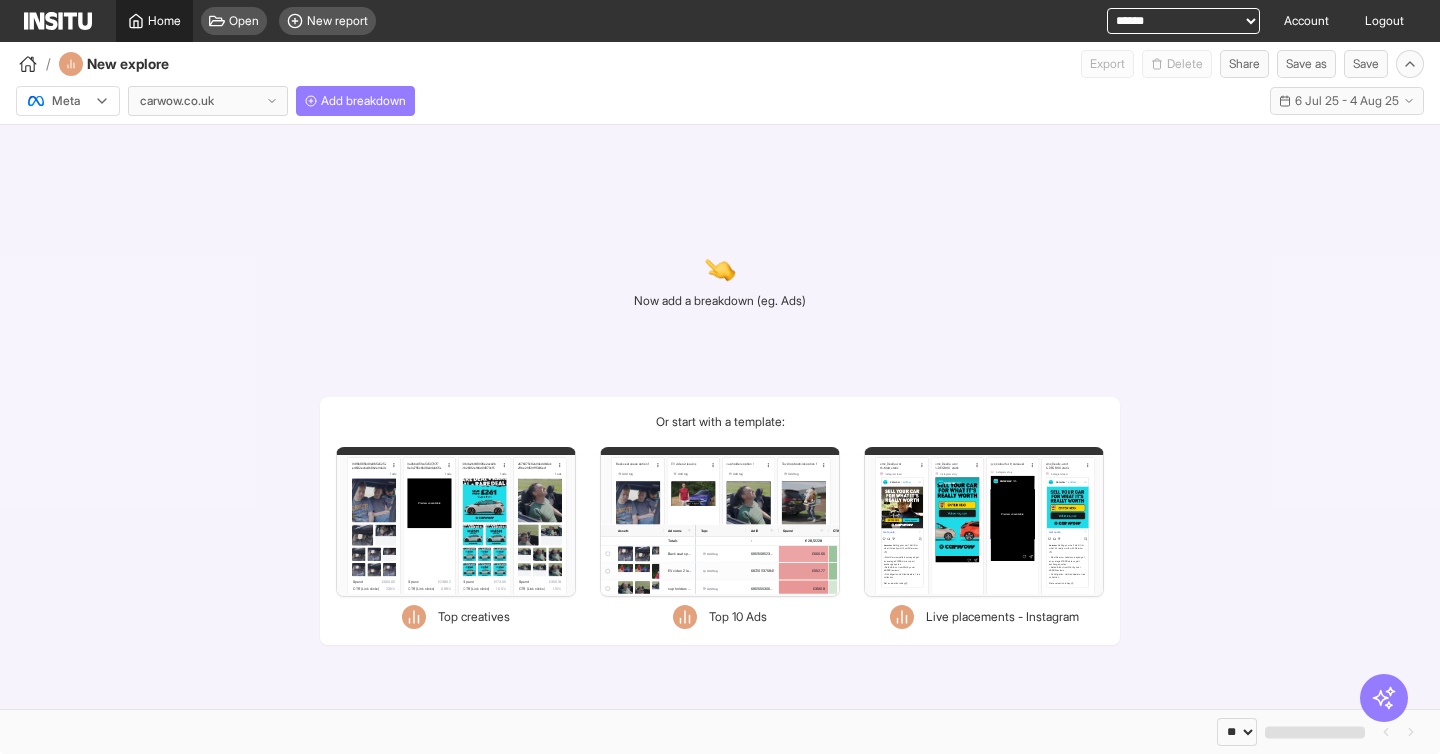 click on "Home" at bounding box center [164, 21] 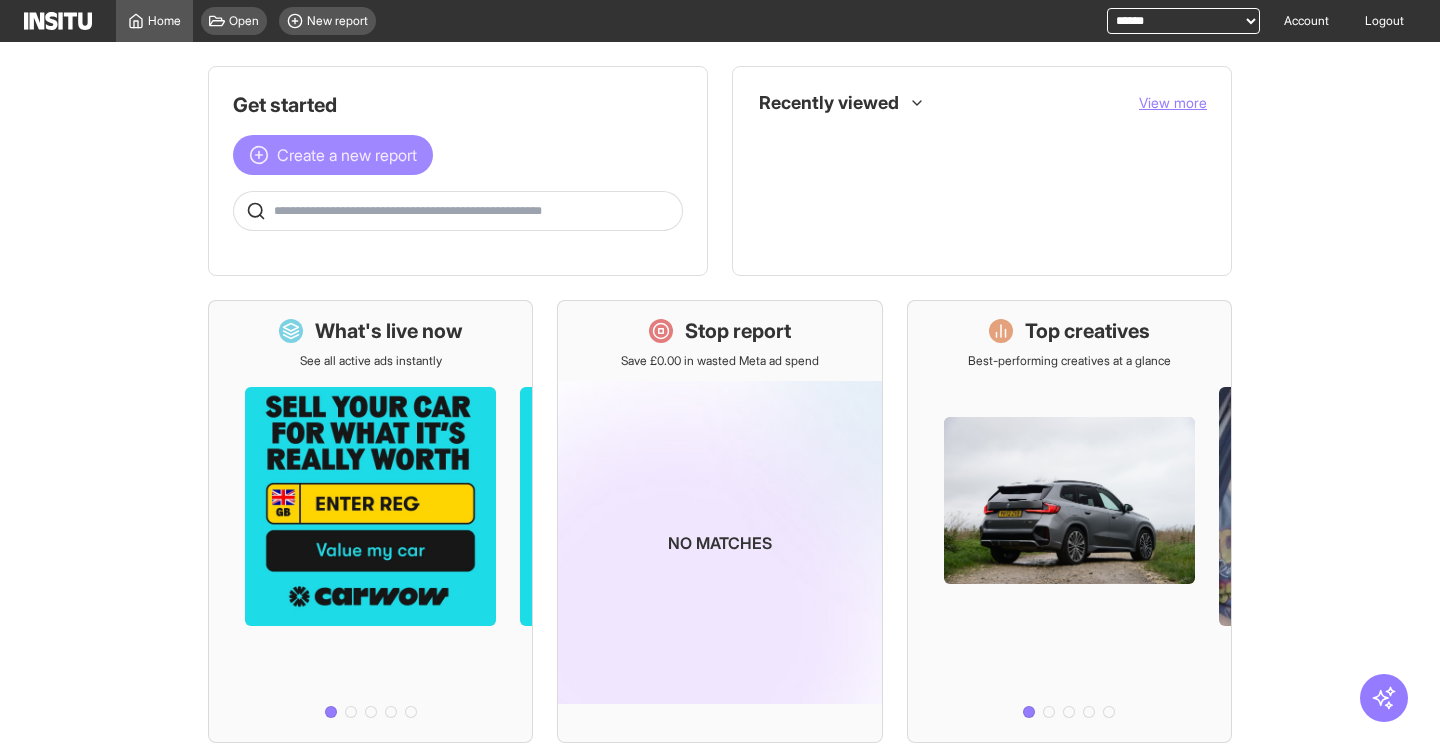 click on "Create a new report" at bounding box center [347, 155] 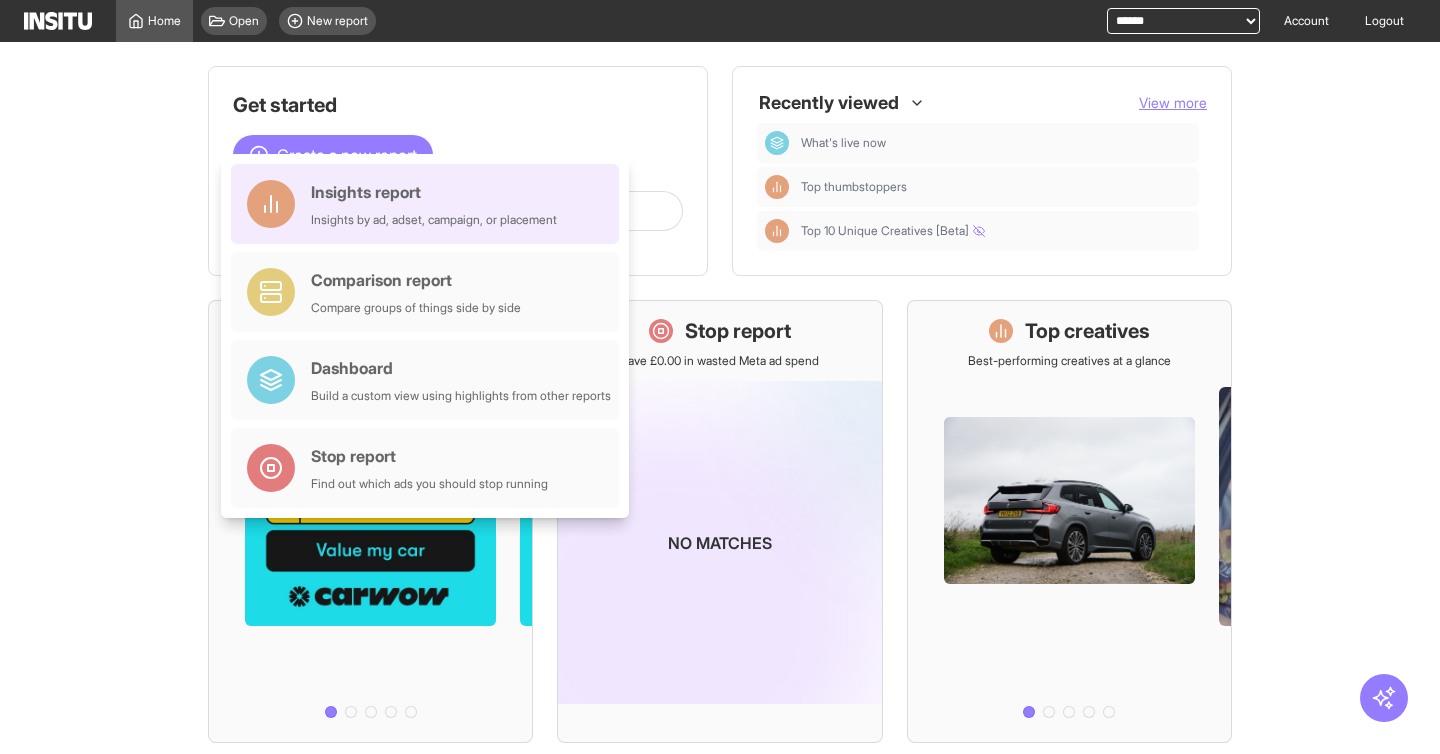 click on "Insights report" at bounding box center [434, 192] 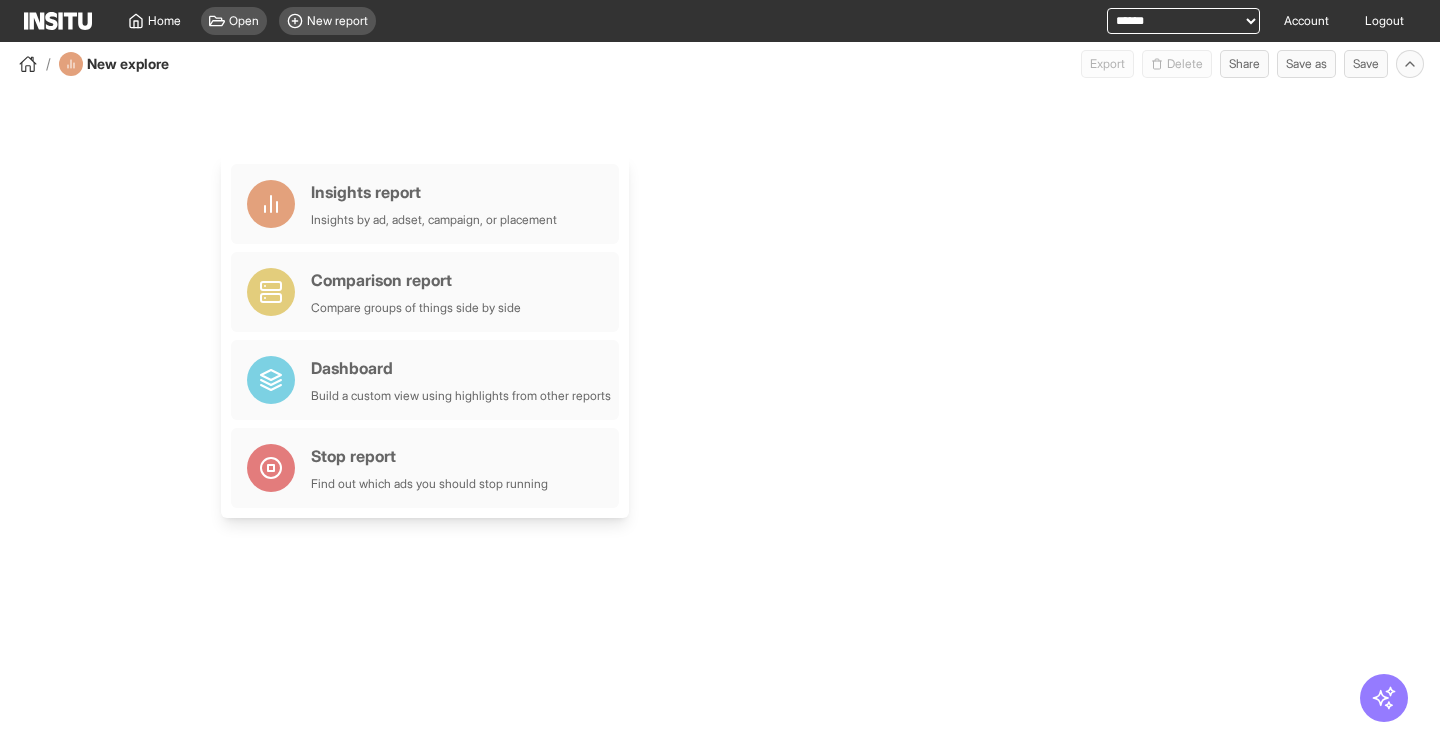 select on "**" 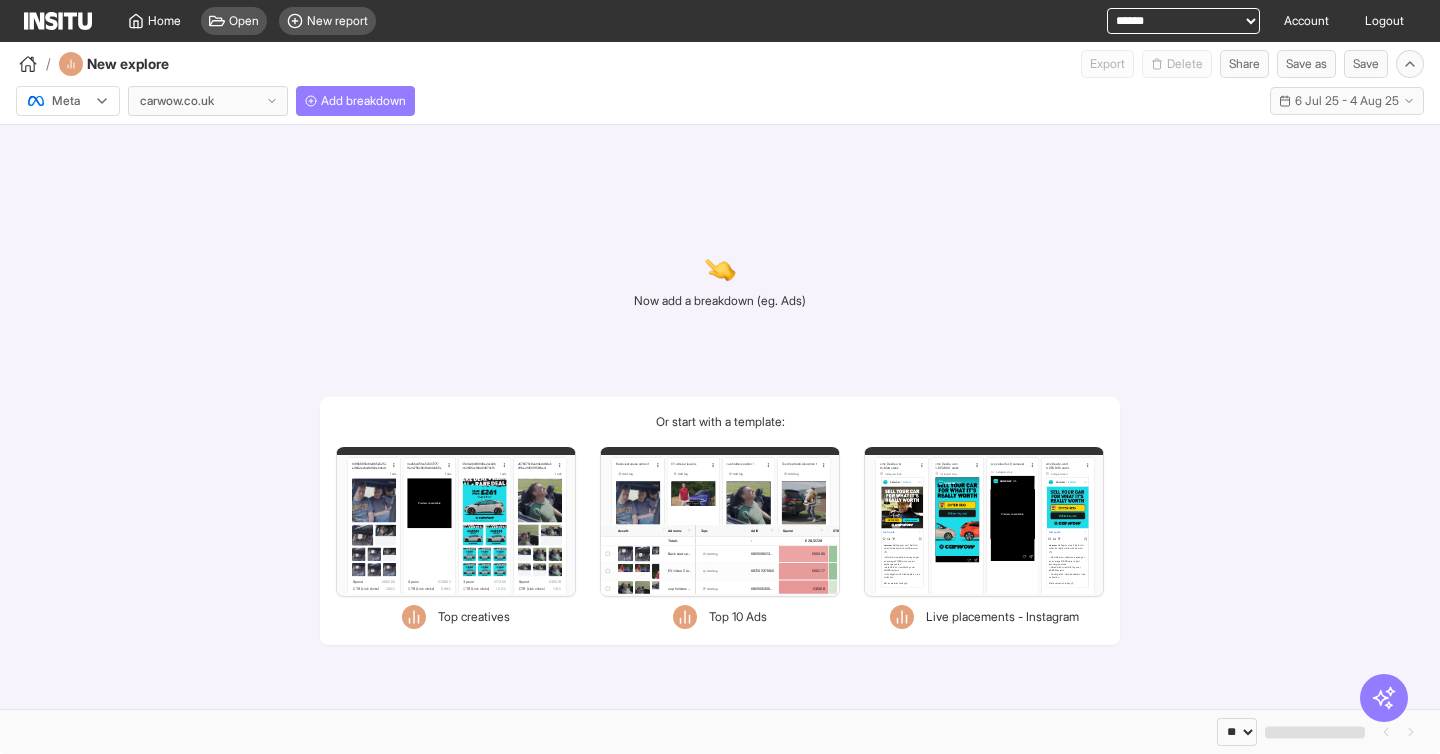 click on "**********" at bounding box center [1183, 21] 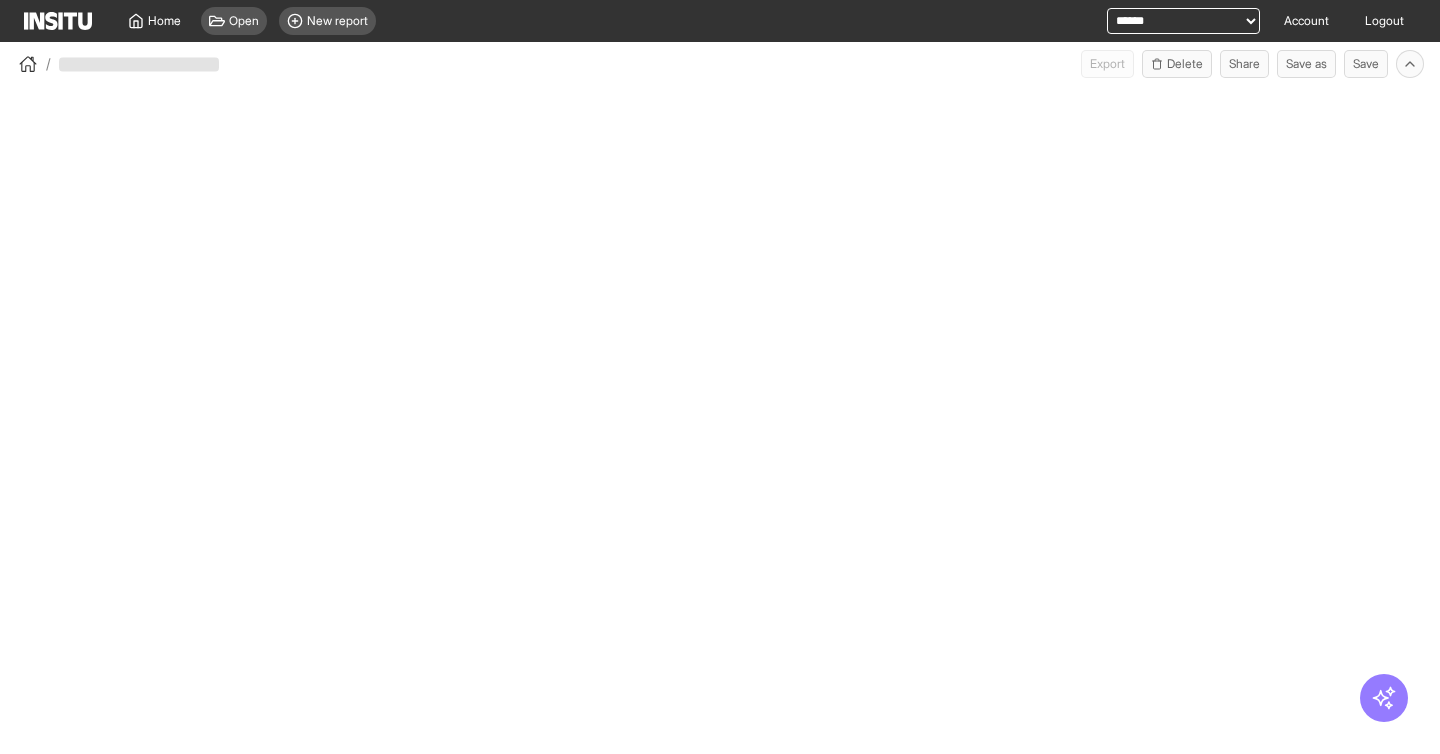 scroll, scrollTop: 0, scrollLeft: 0, axis: both 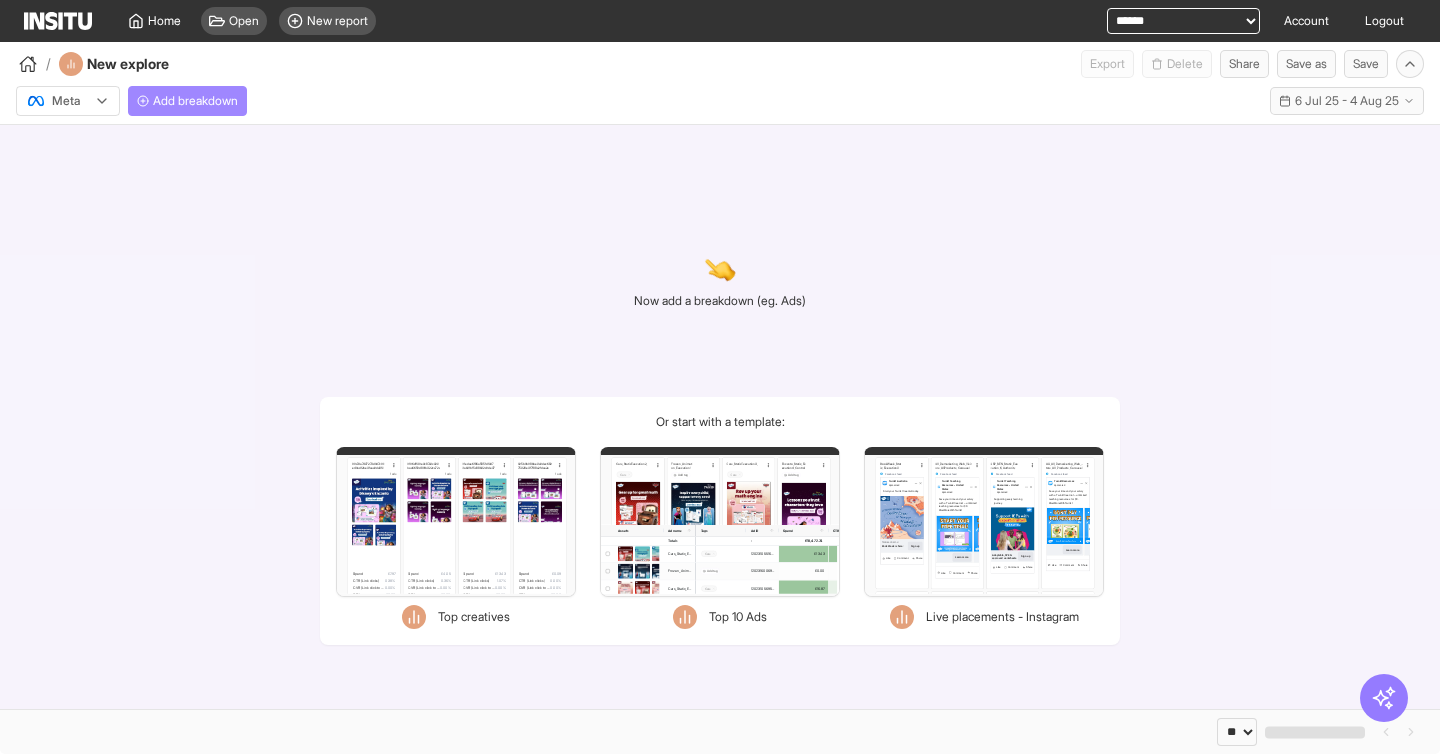 click on "Add breakdown" at bounding box center [195, 101] 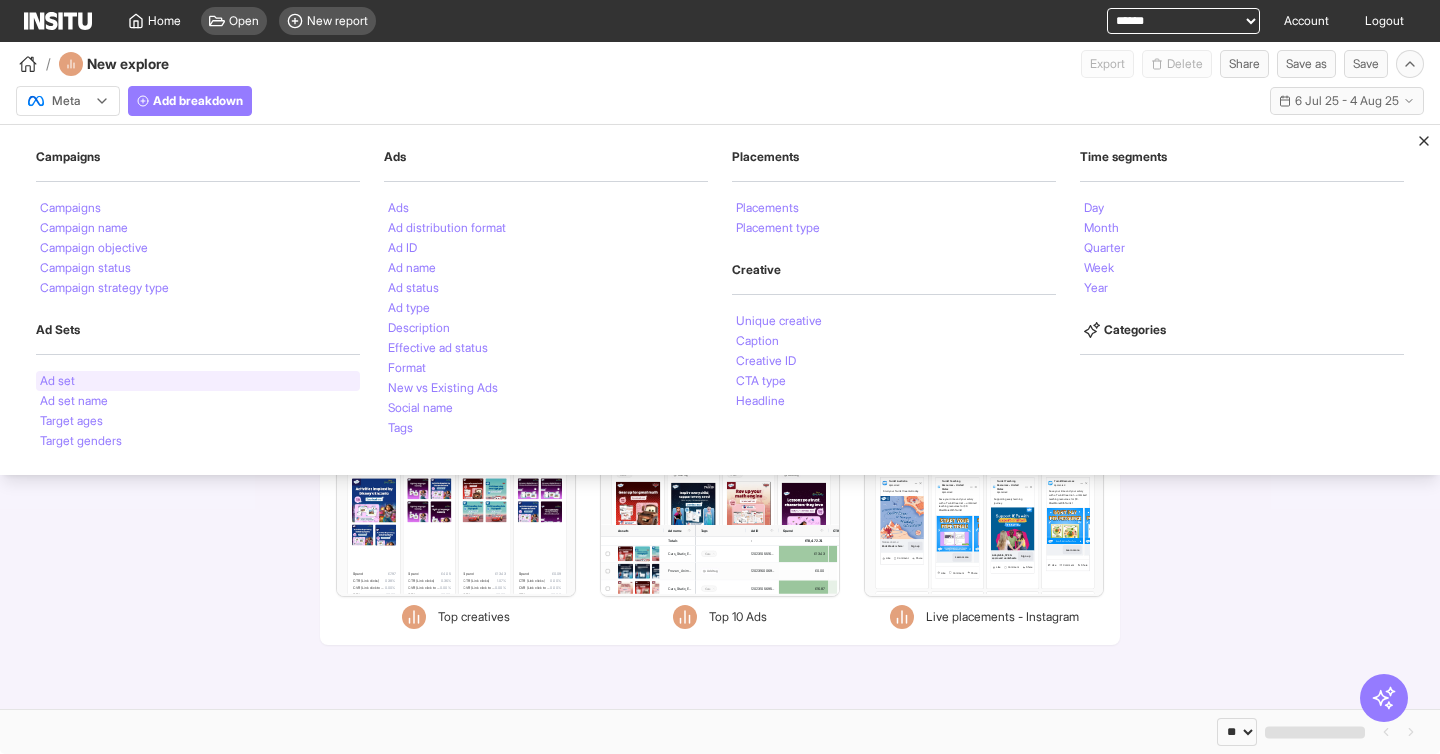 click on "Ad set" at bounding box center (57, 381) 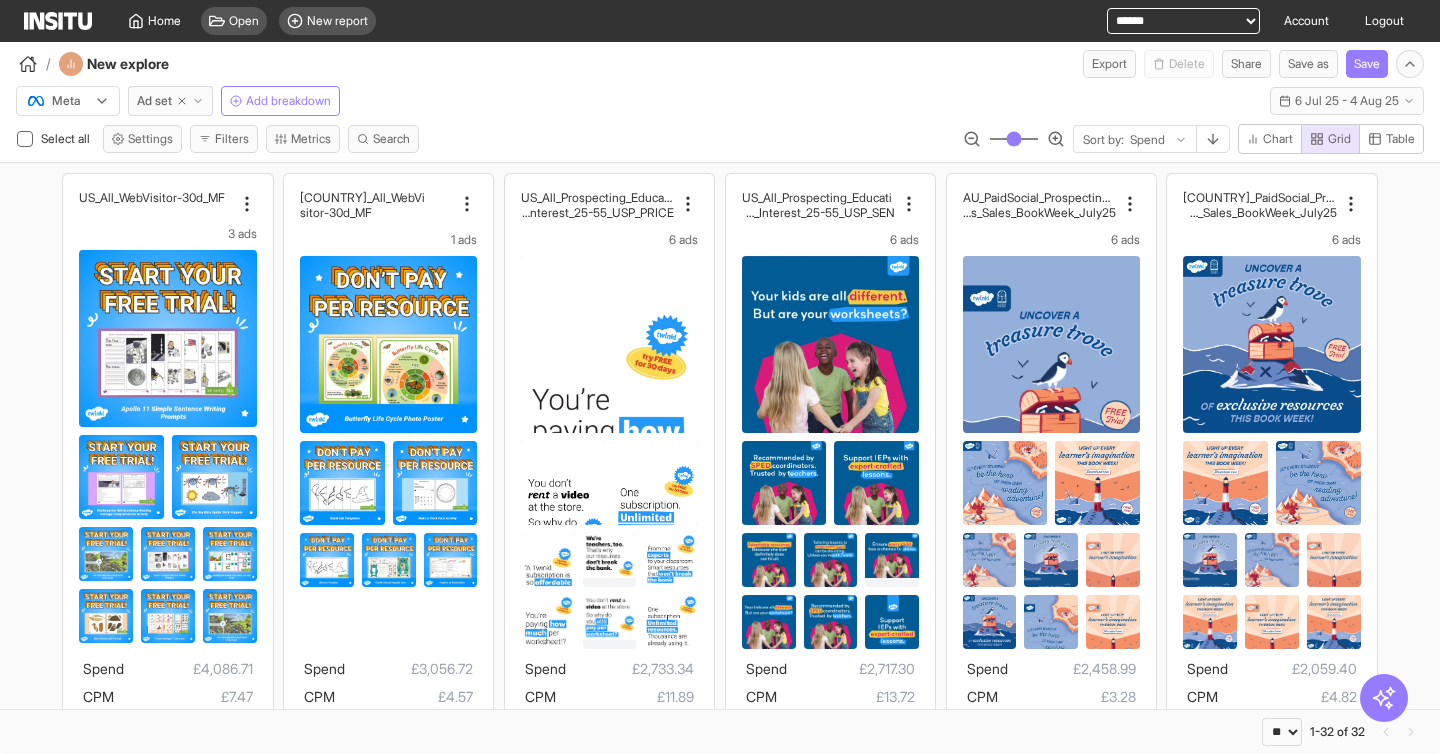 click on "Meta Ad set Add breakdown Last 30 days - Sun [DATE] - Mon [DATE], [YEAR] [DATE] - [DATE]" at bounding box center (720, 97) 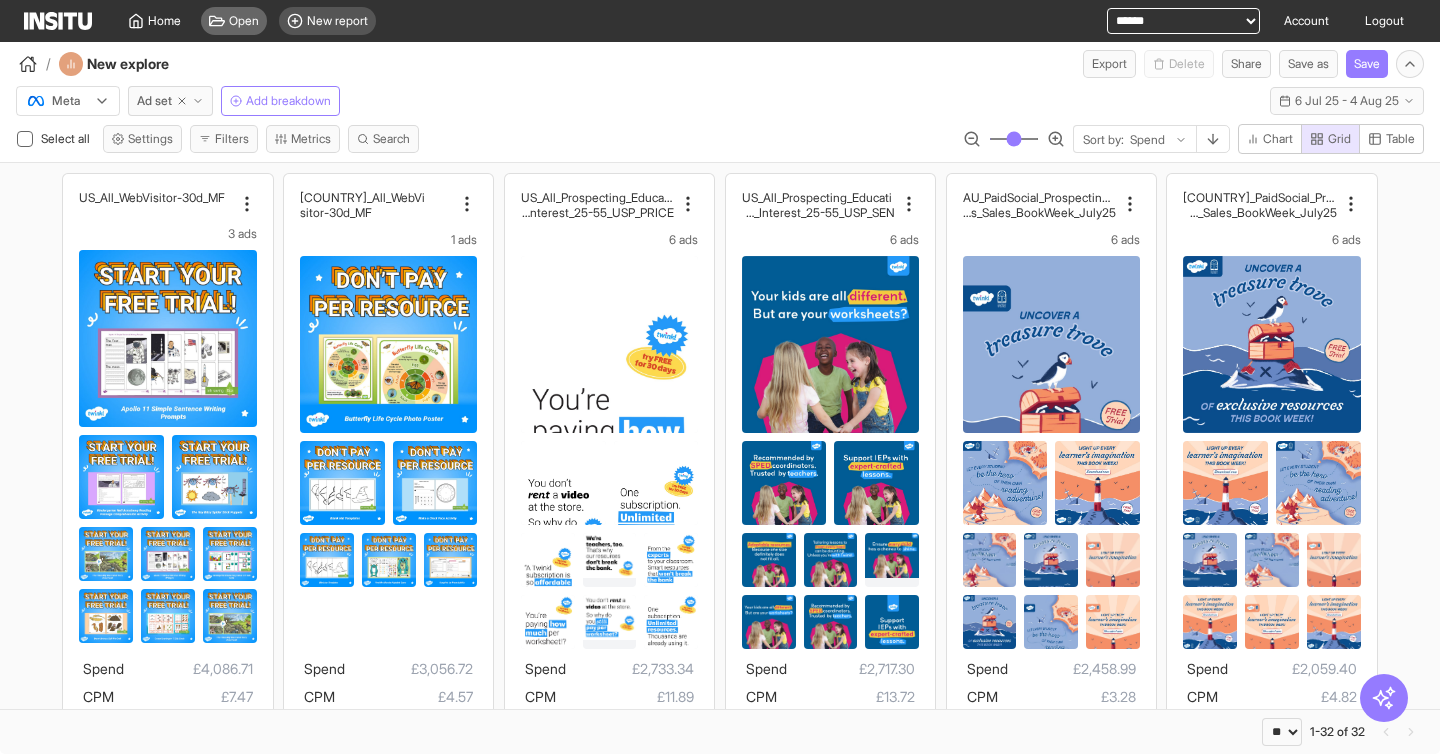 click 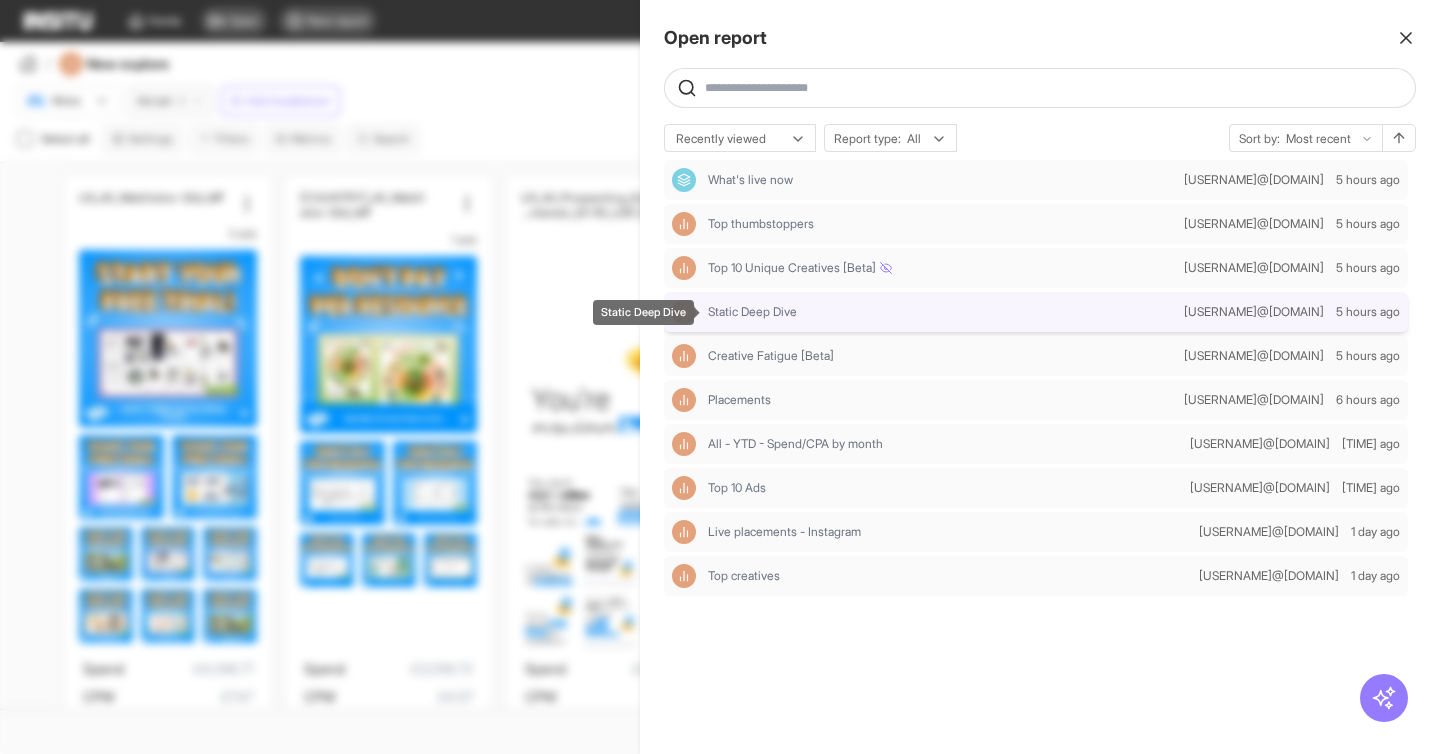 click on "Static Deep Dive" at bounding box center [752, 312] 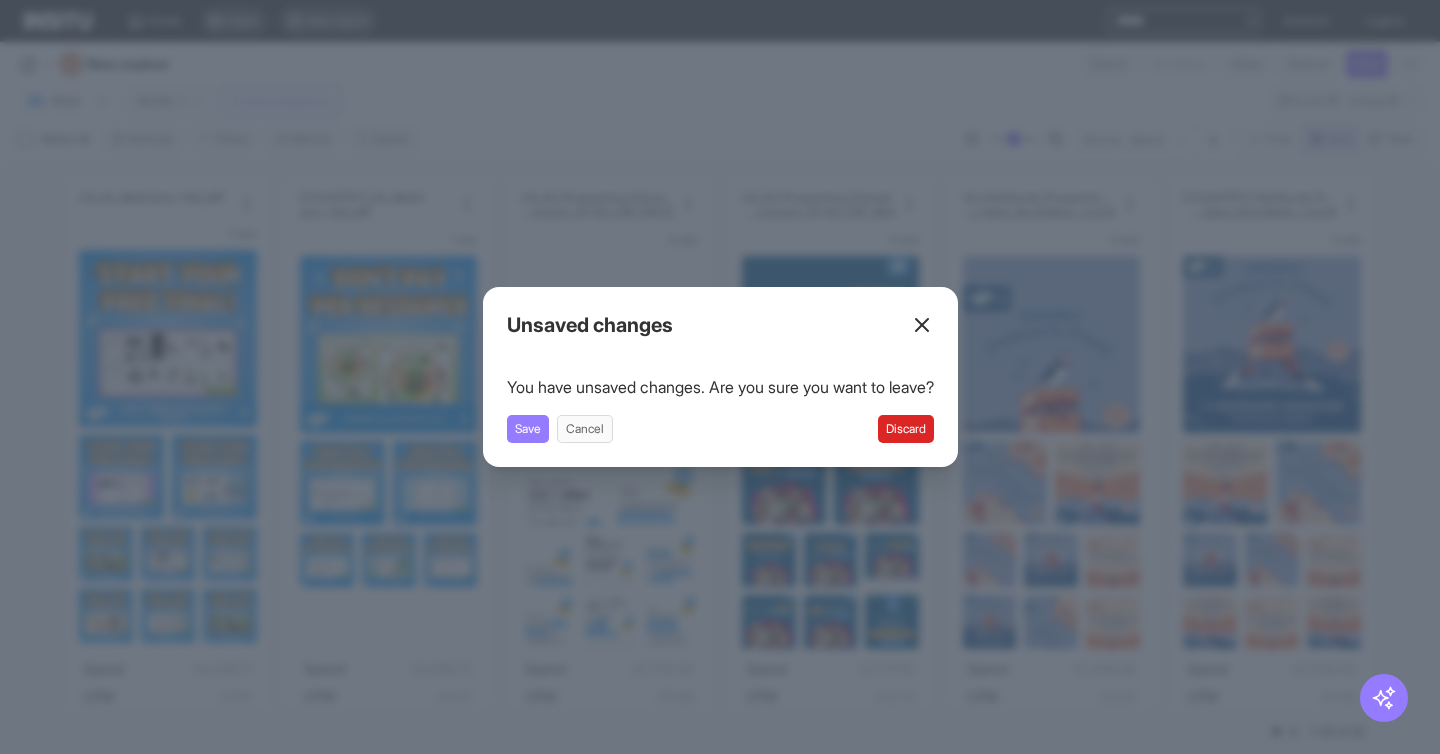 click on "Discard" at bounding box center (906, 429) 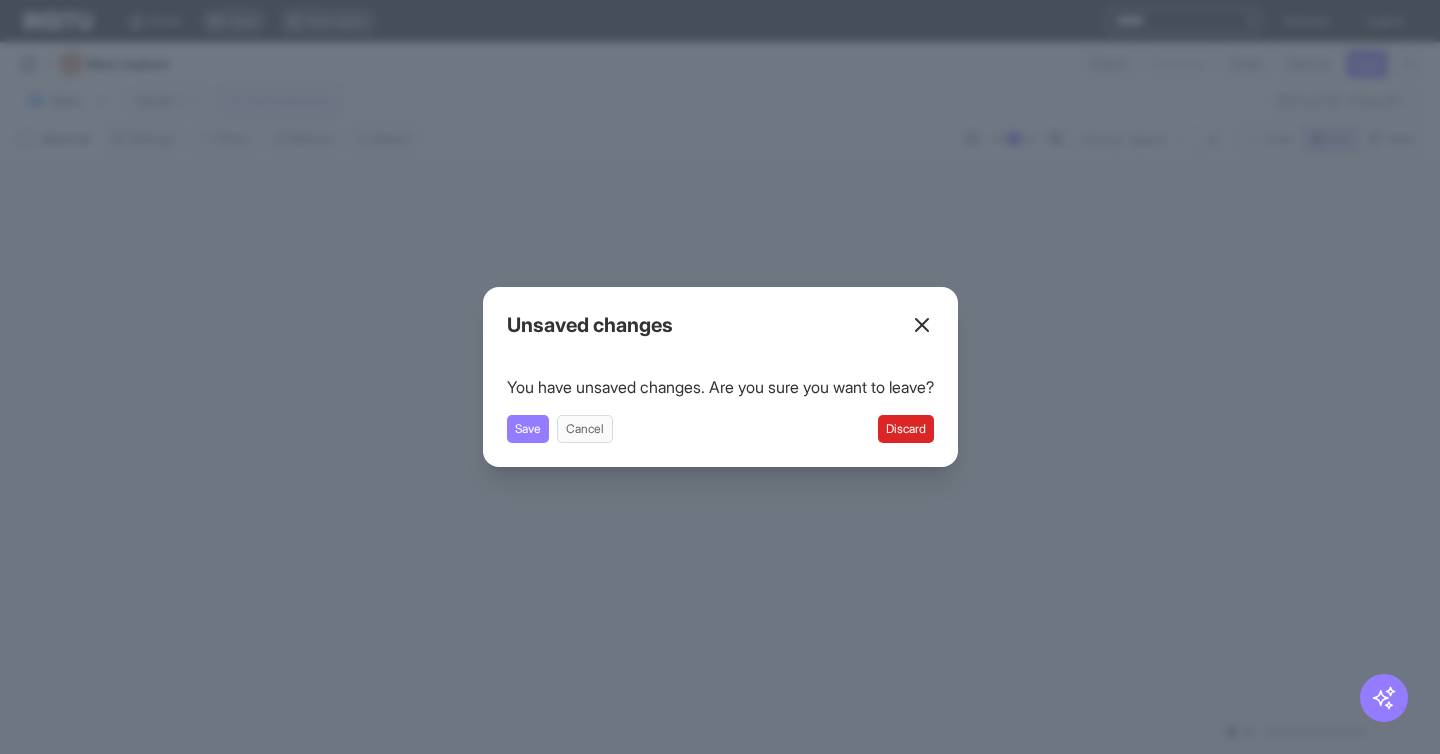 select on "**" 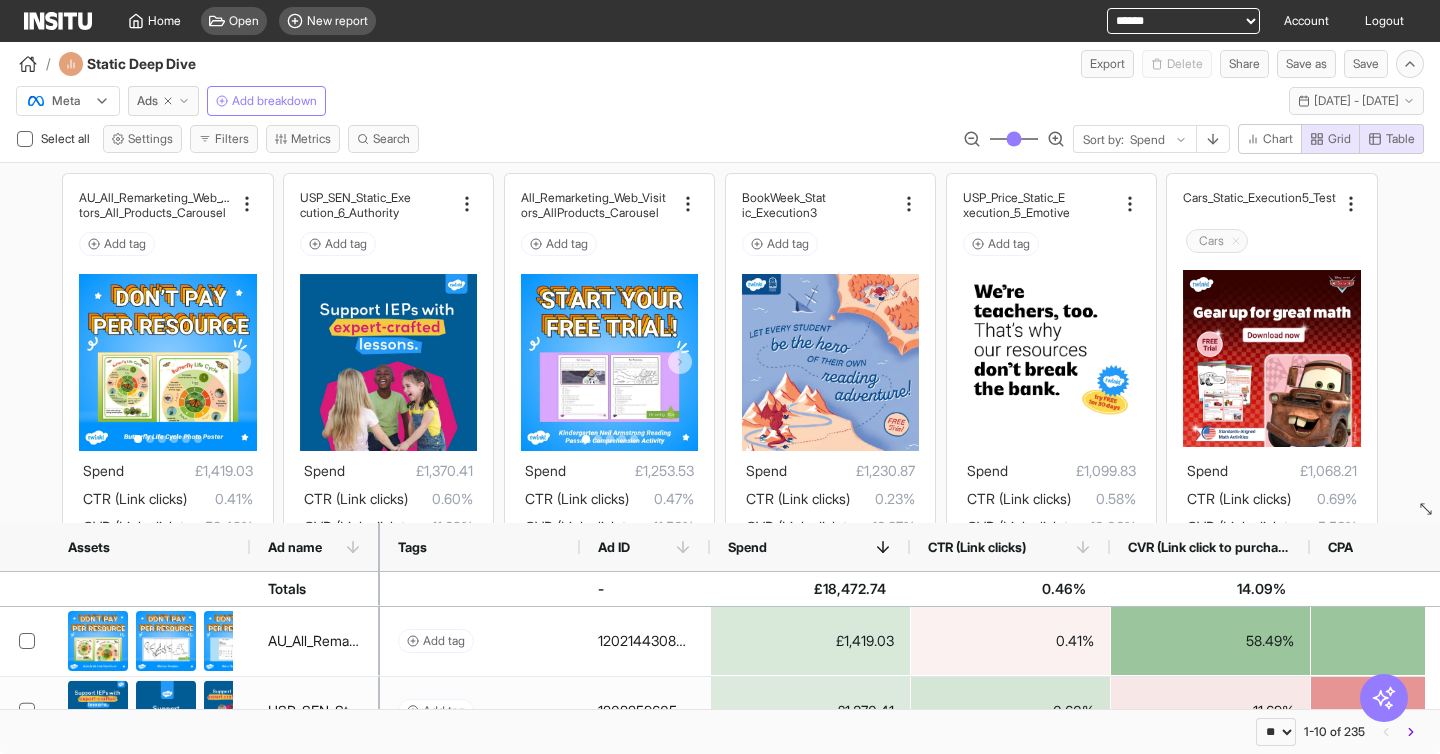click on "**********" at bounding box center (1183, 21) 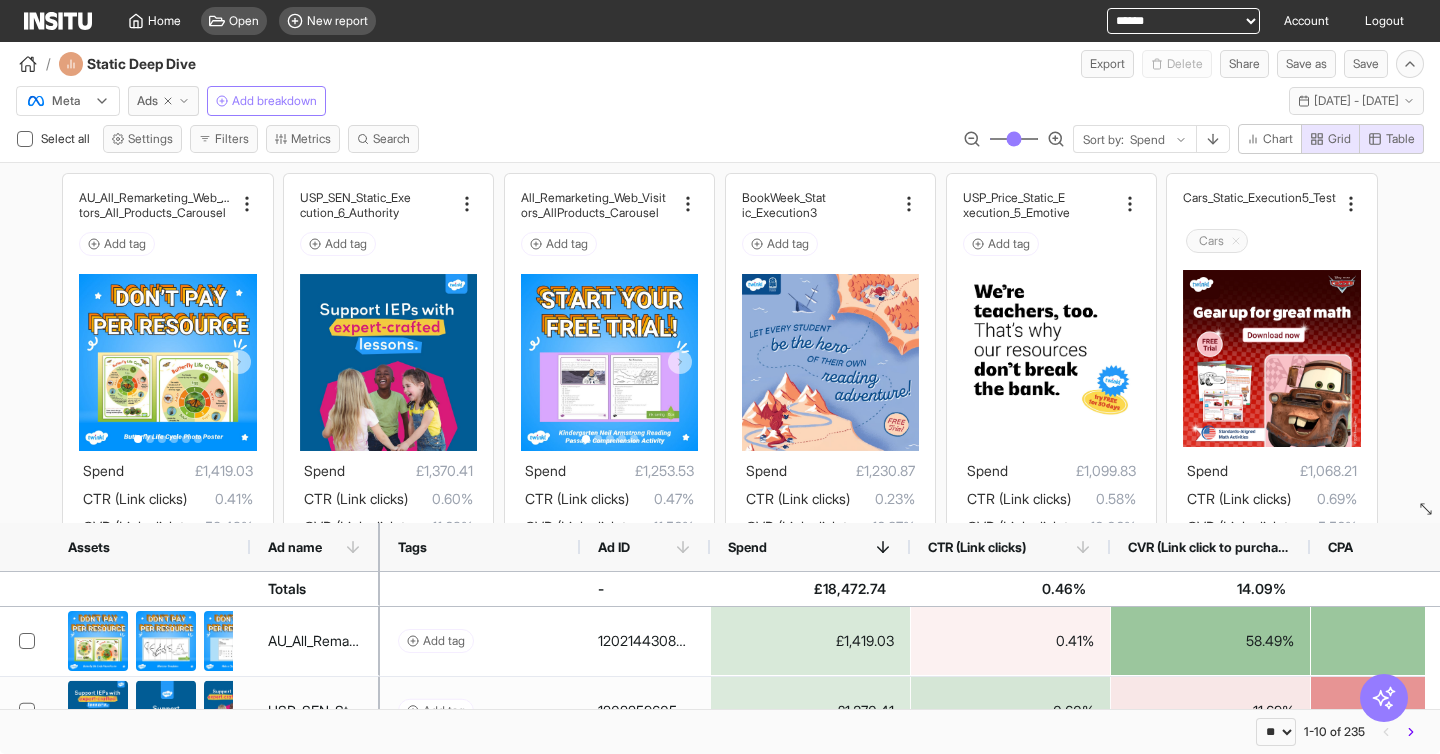 select on "**********" 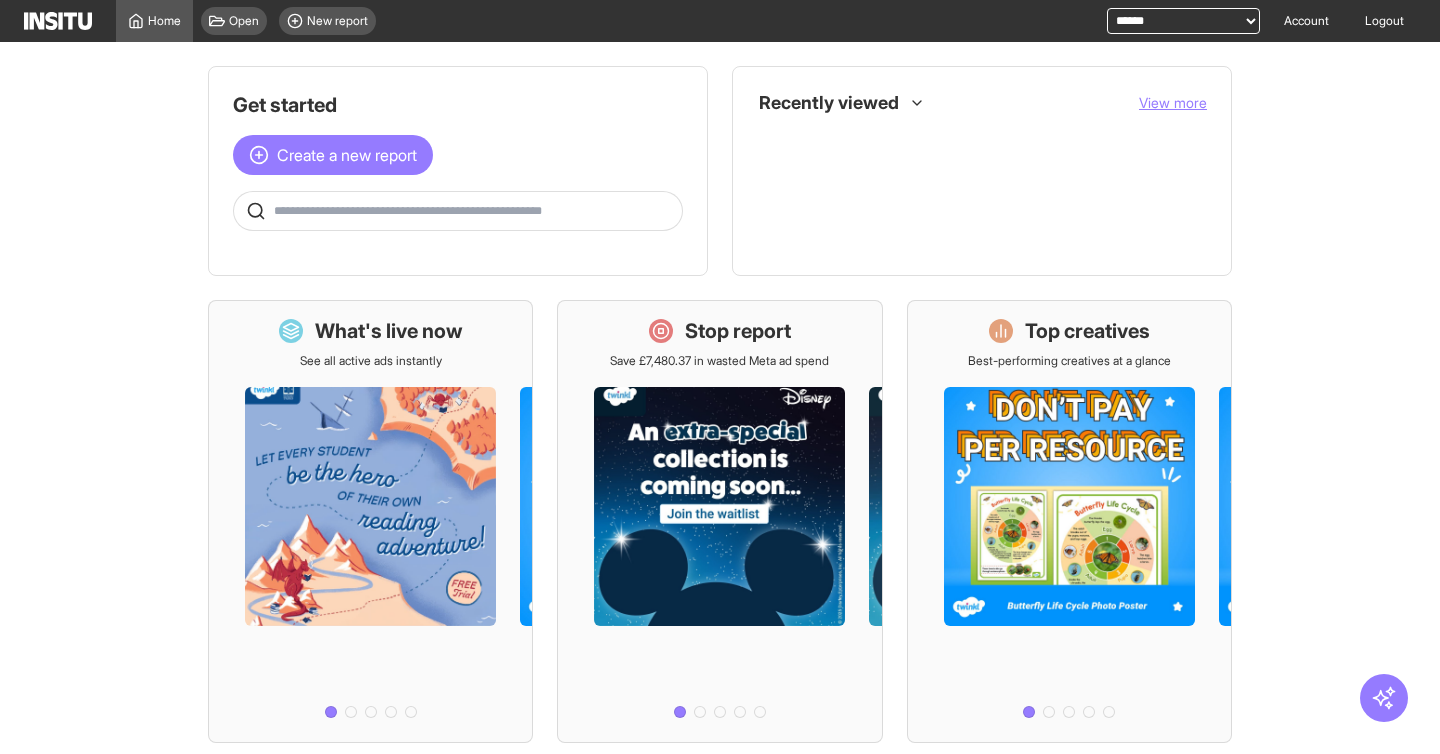 scroll, scrollTop: 0, scrollLeft: 0, axis: both 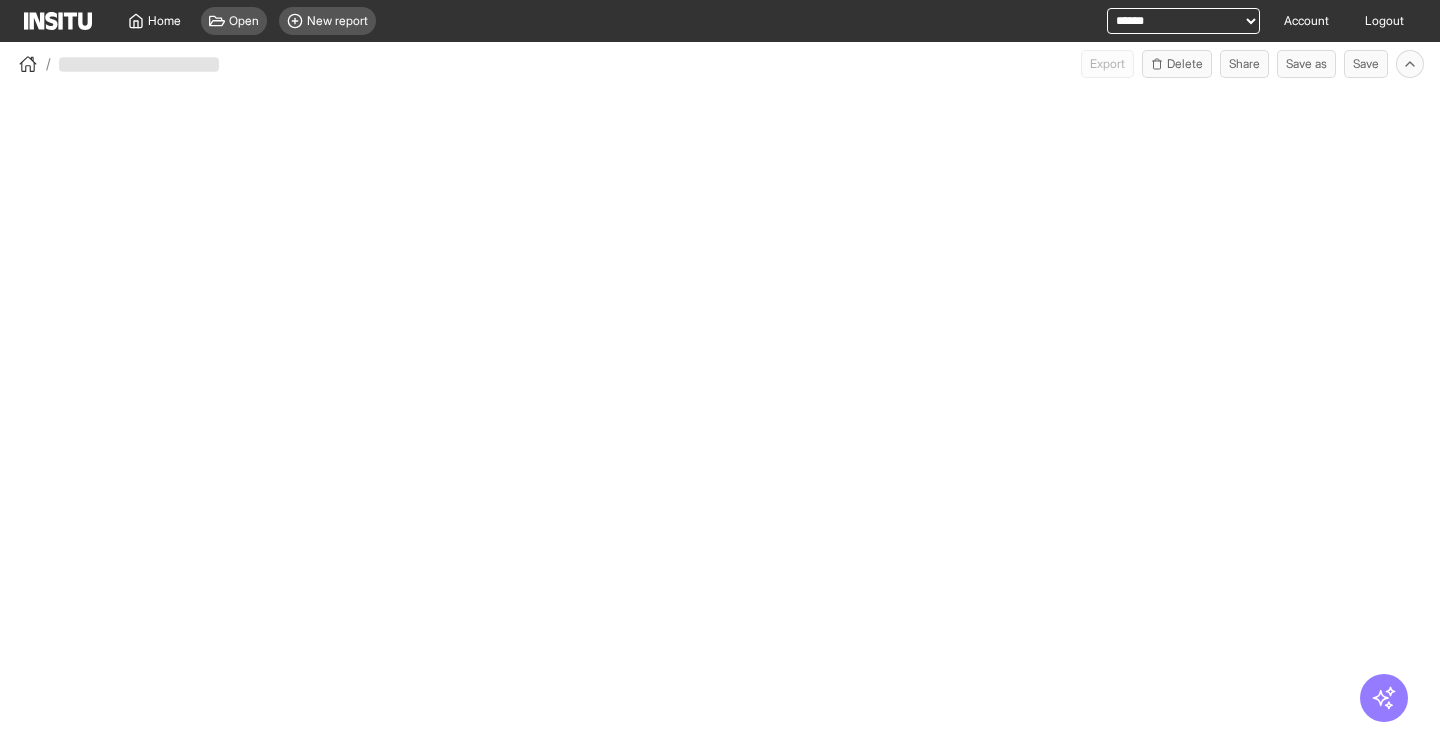select on "**" 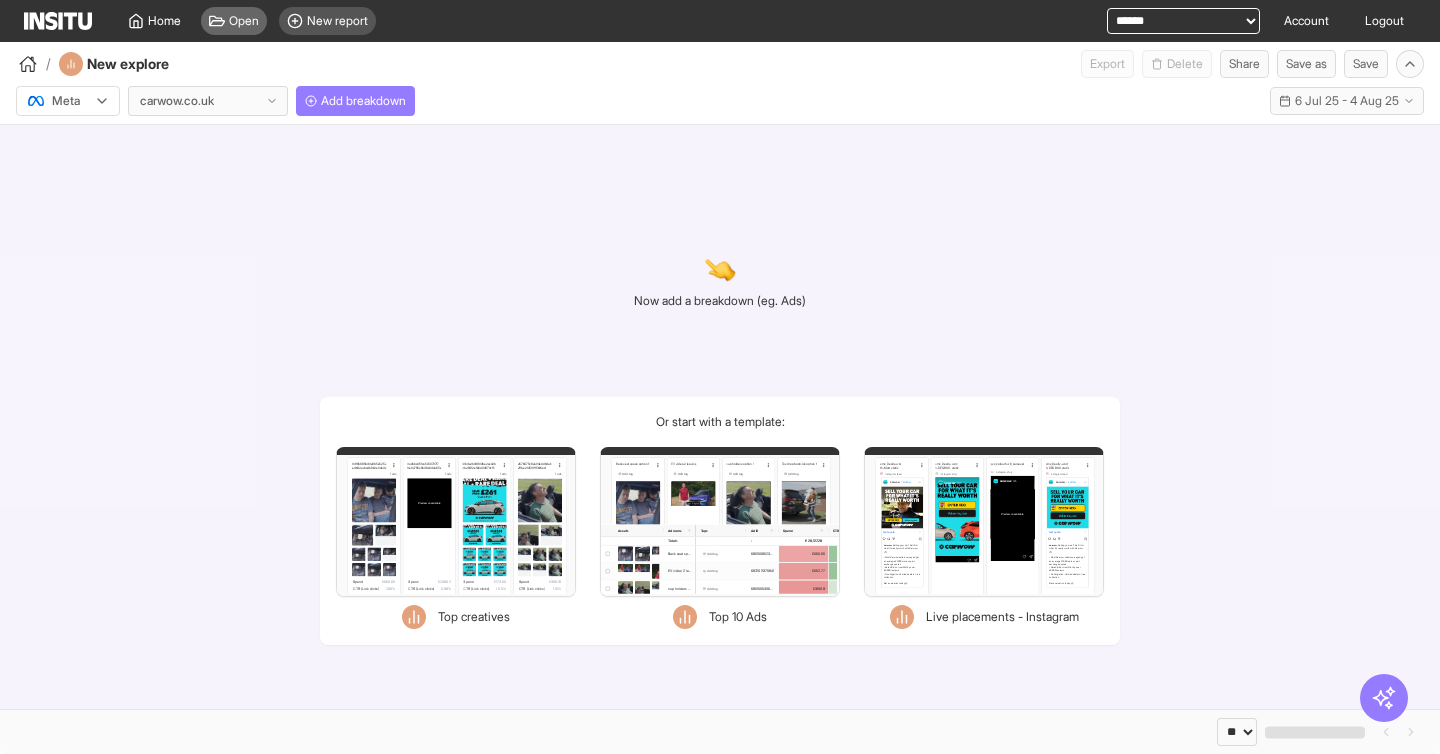 click 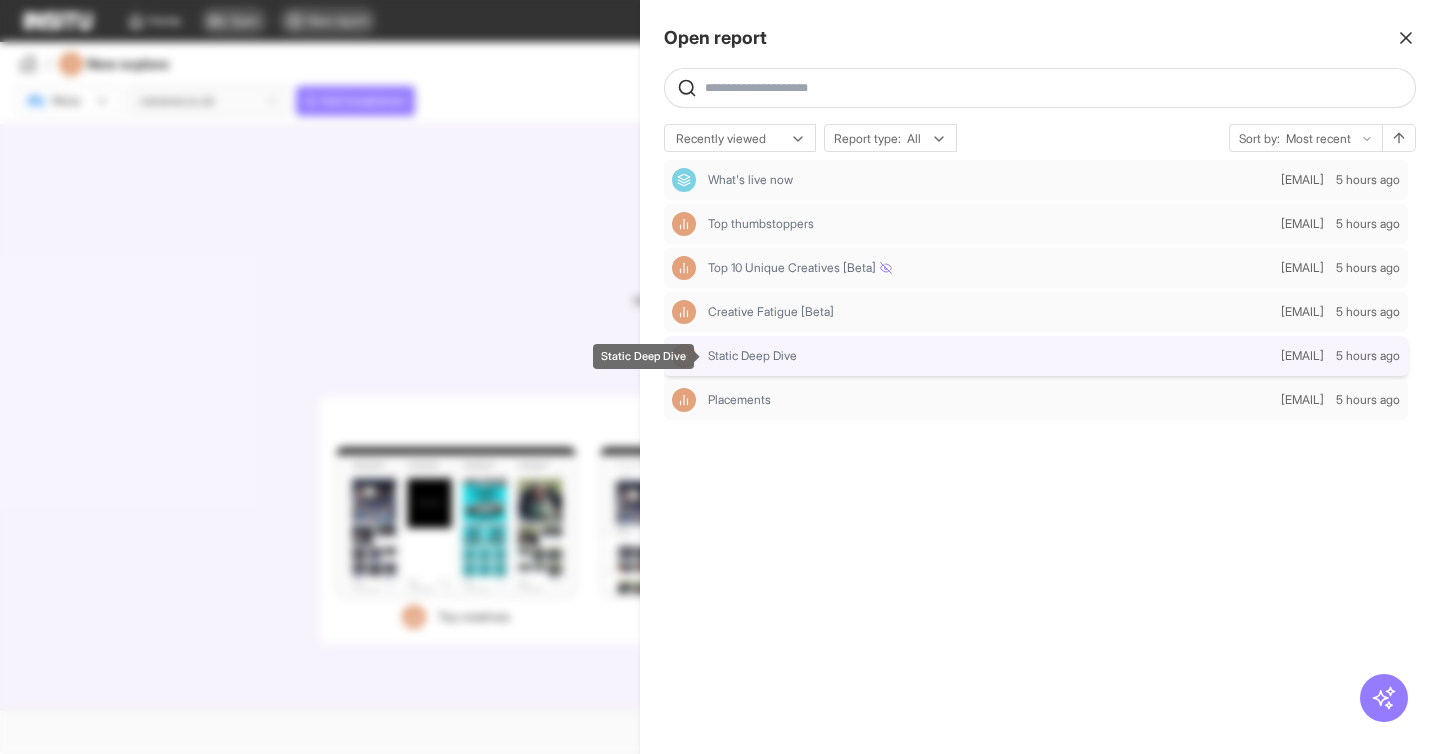 click on "Static Deep Dive" at bounding box center [752, 356] 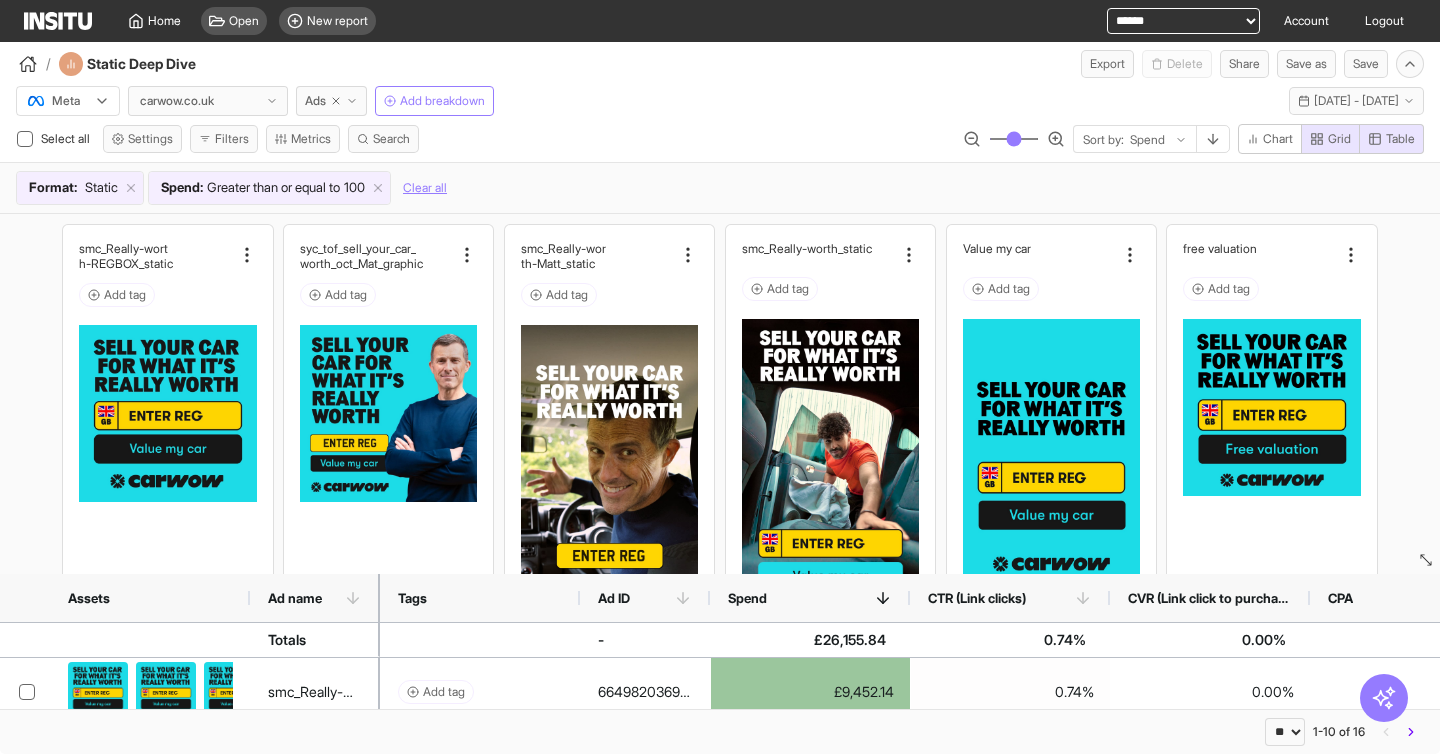 click on "Meta carwow.co.uk Ads Add breakdown Last 14 days - Tue 22 Jul - Mon 4 Aug, 2025 22 Jul 25 - 4 Aug 25" at bounding box center [720, 97] 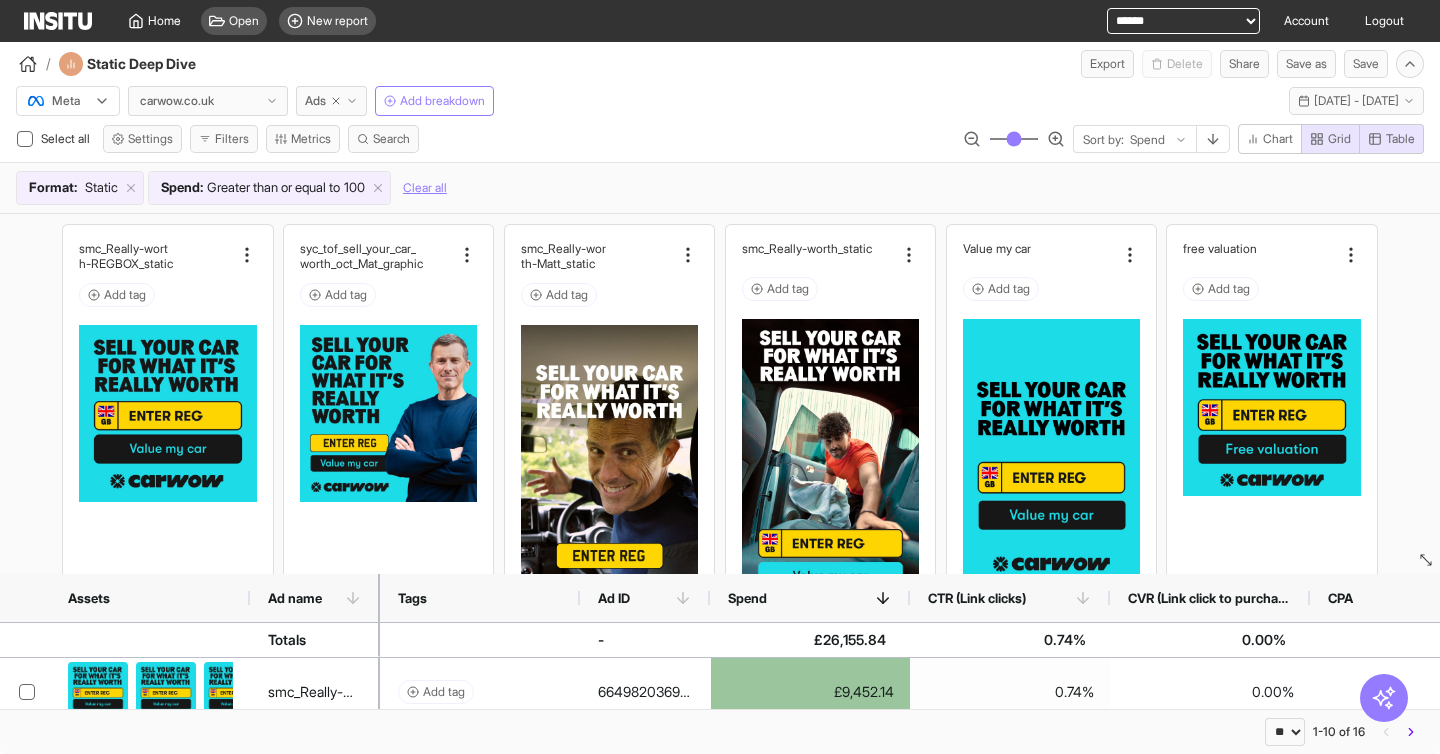 click on "**********" at bounding box center [1183, 21] 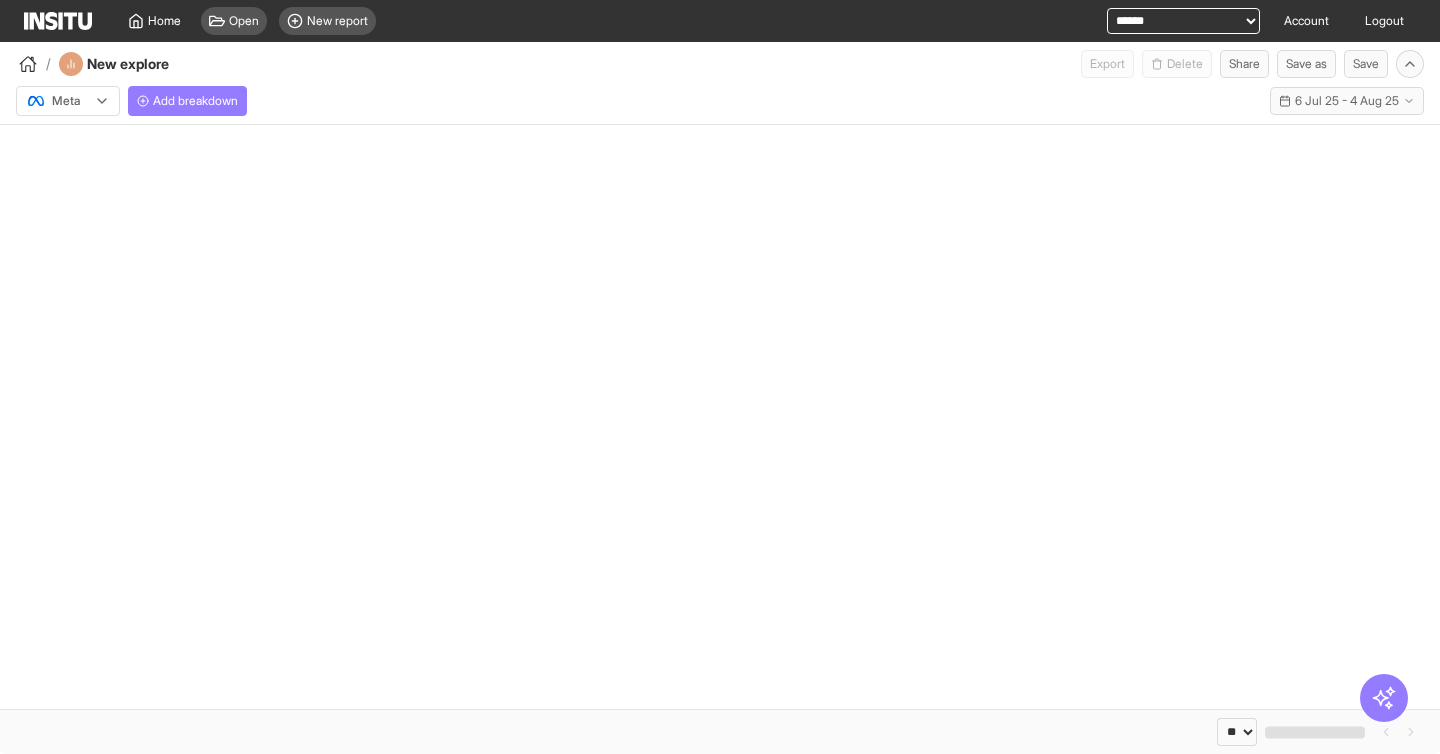 select on "**" 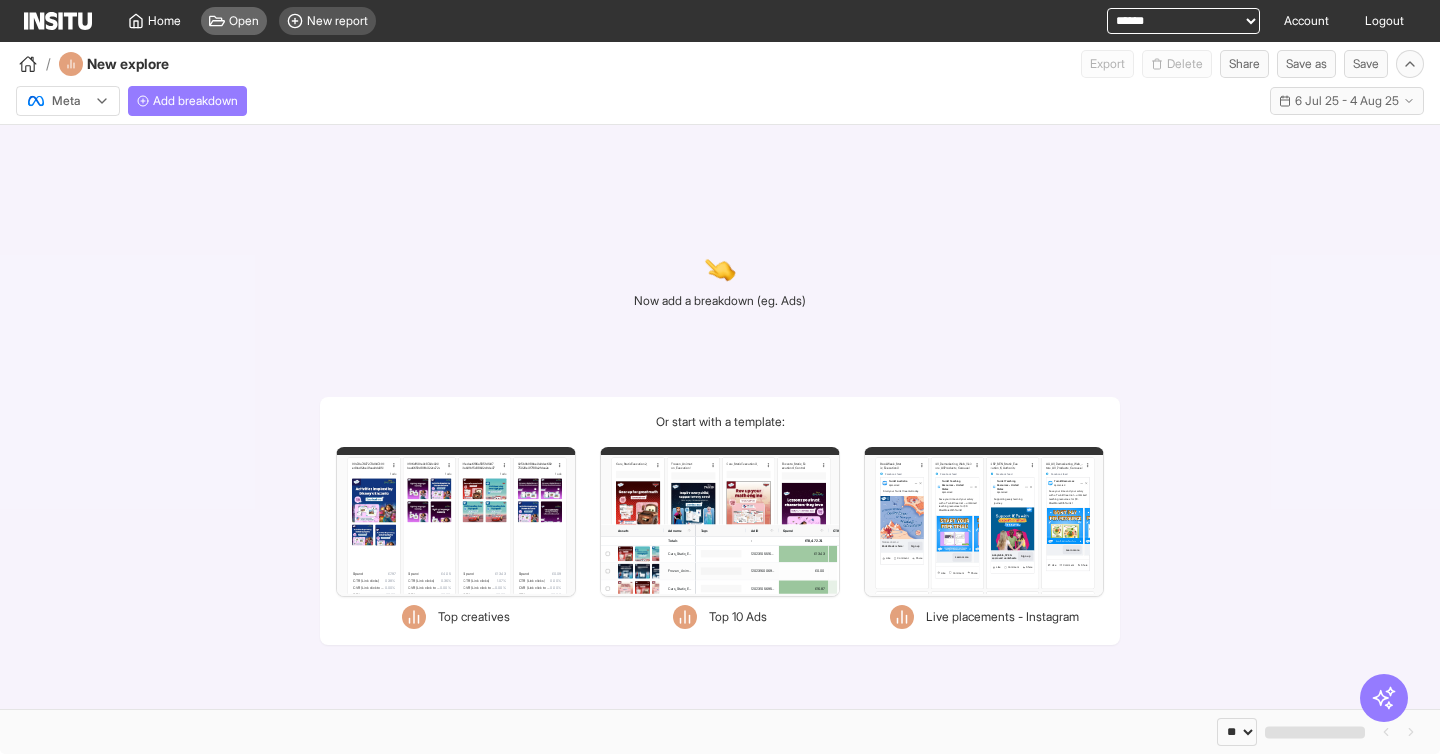 click 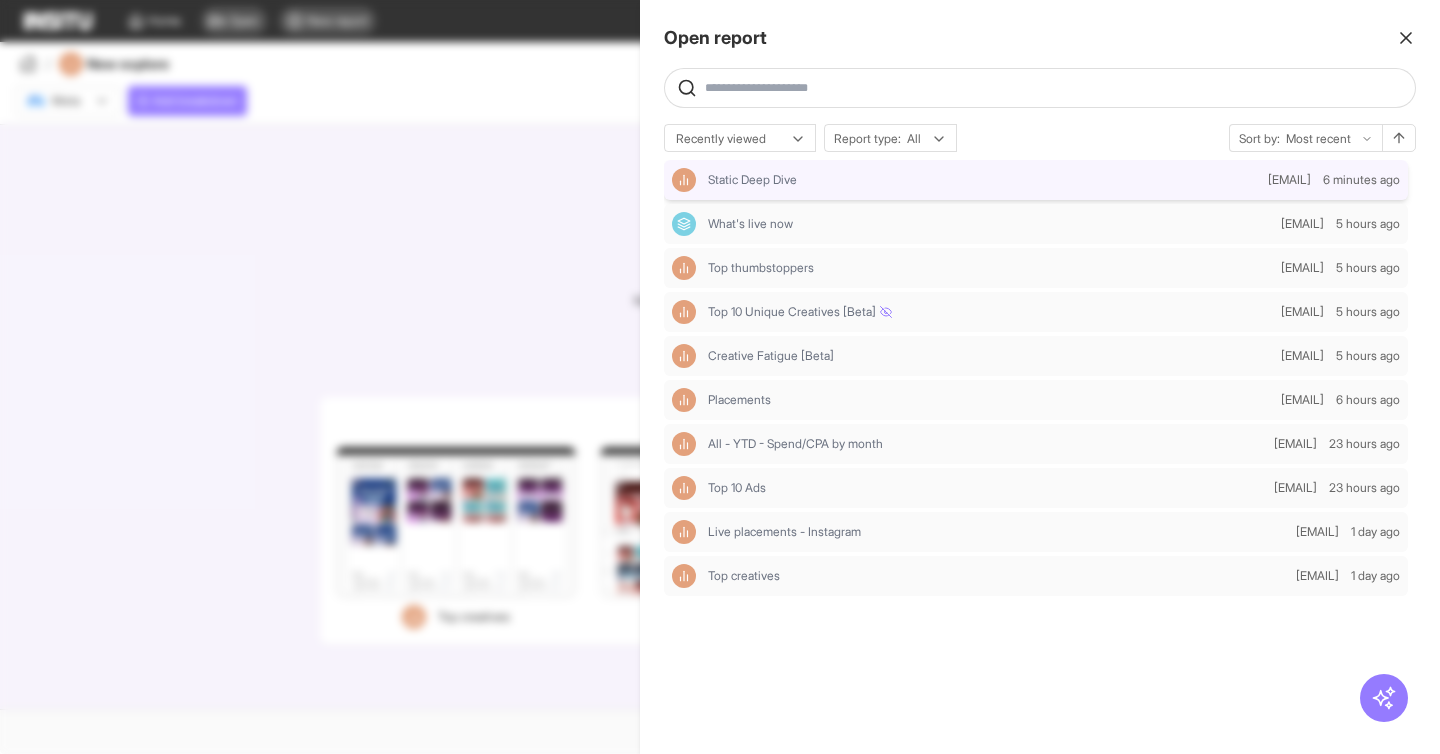 click on "Static Deep Dive" at bounding box center (966, 180) 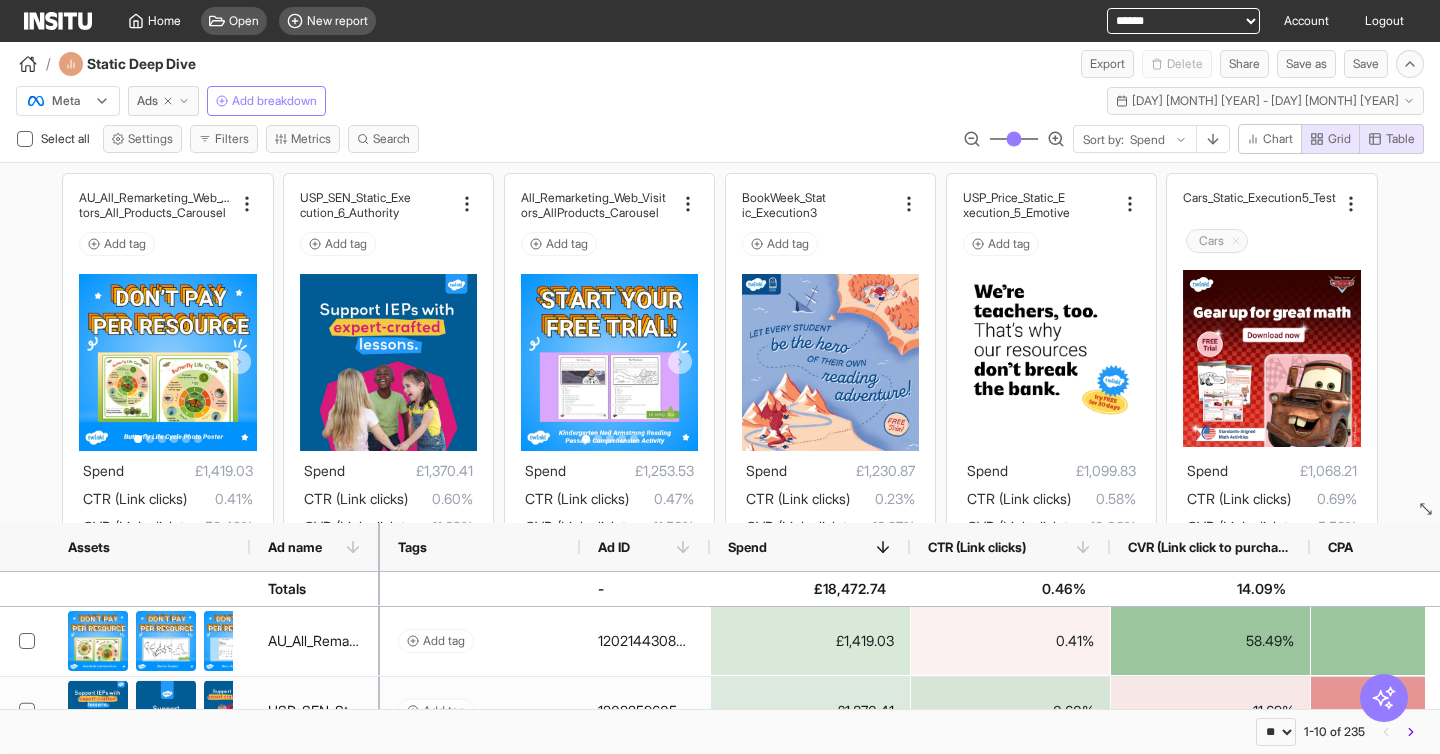 click on "Meta Ads Add breakdown Last 14 days - [DAY] [MONTH] [DAY], [YEAR] - [DAY] [MONTH] [DAY], [YEAR] [DAY] [MONTH] [YEAR] - [DAY] [MONTH] [YEAR] Select all Settings Filters Metrics Search Sort by: Spend Chart Grid Table" at bounding box center (720, 120) 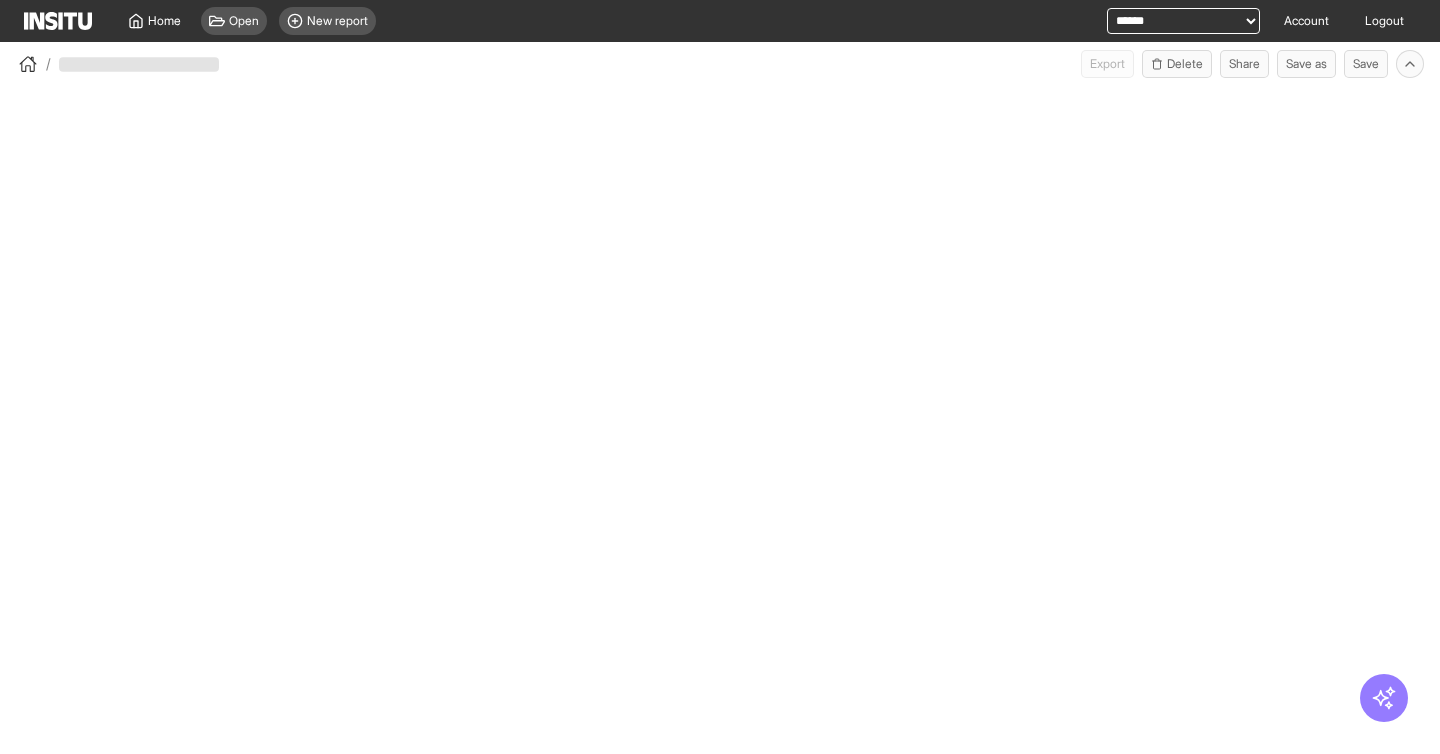 scroll, scrollTop: 0, scrollLeft: 0, axis: both 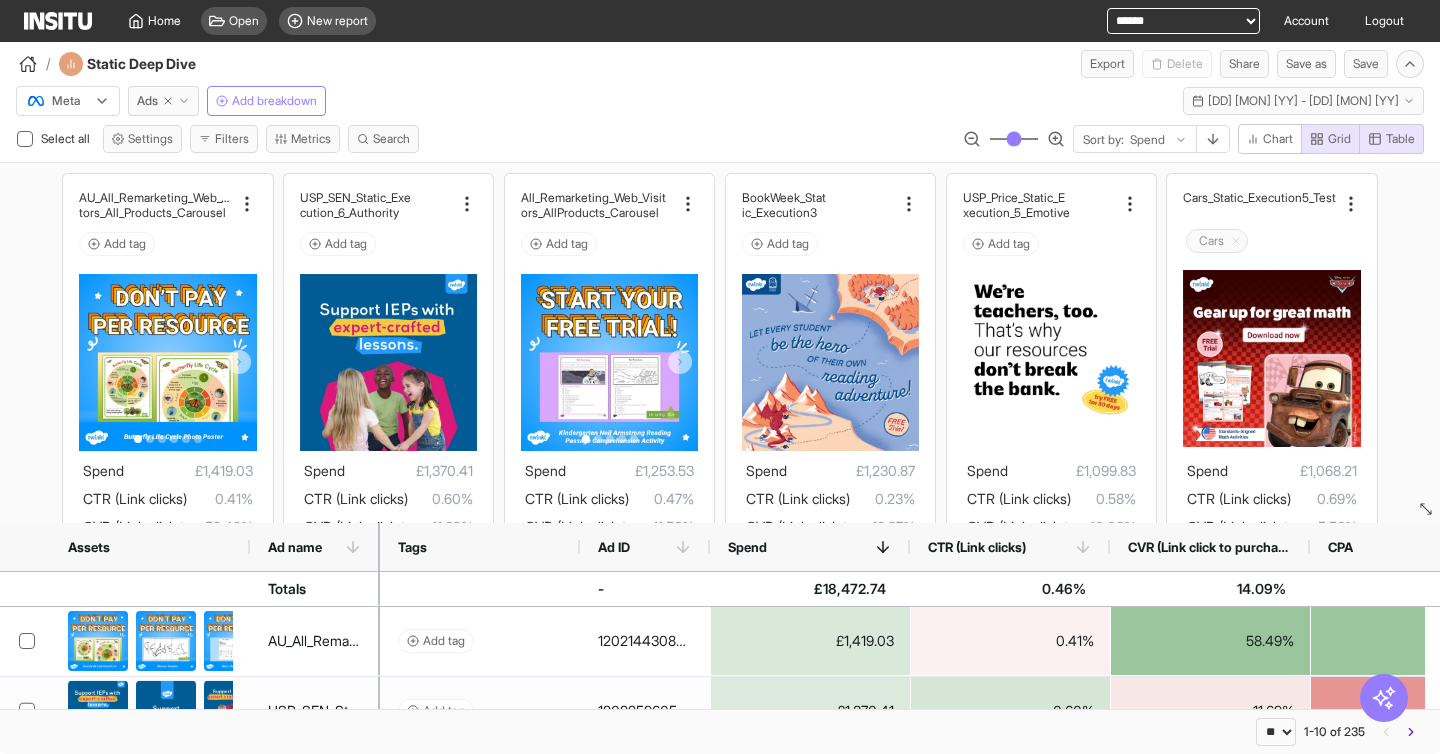 click on "/ Static Deep Dive Export Delete Share Save as Save" at bounding box center (720, 60) 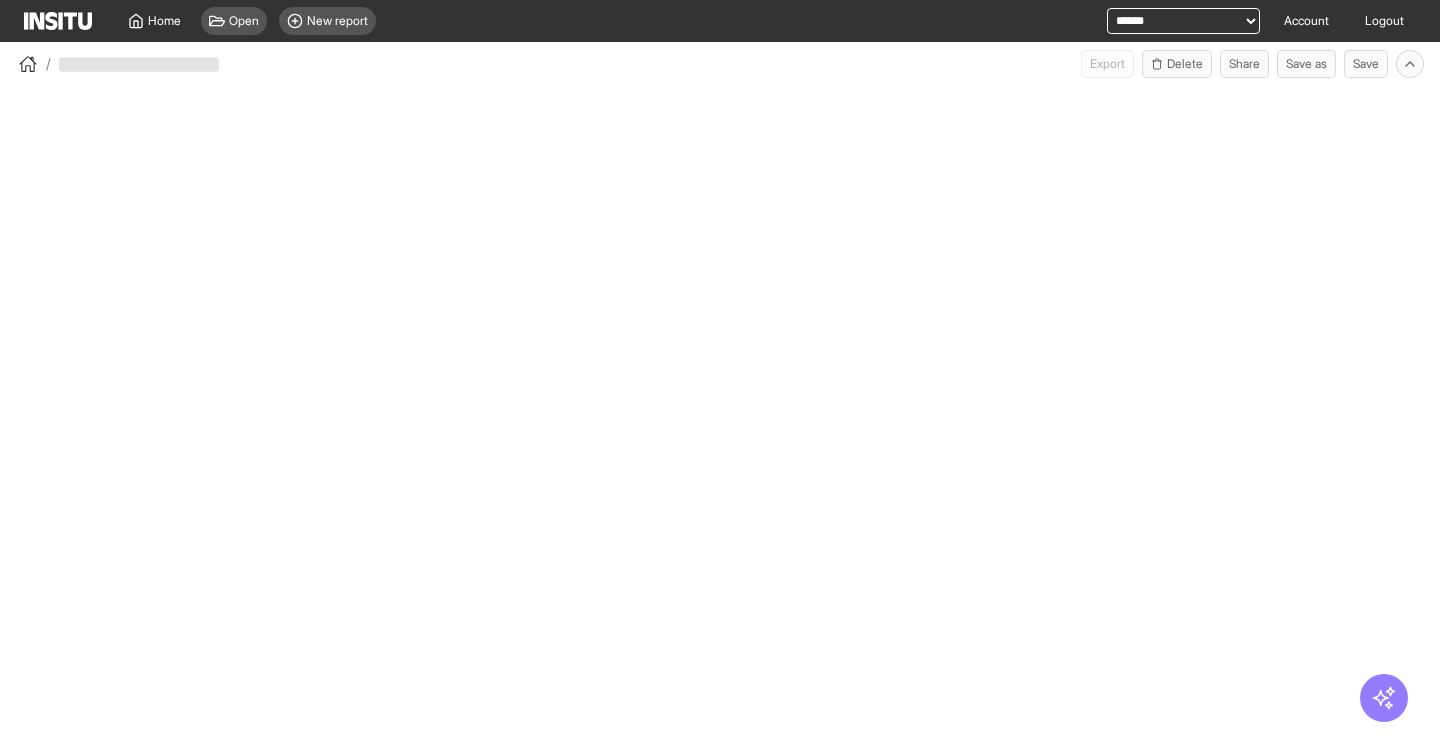 scroll, scrollTop: 0, scrollLeft: 0, axis: both 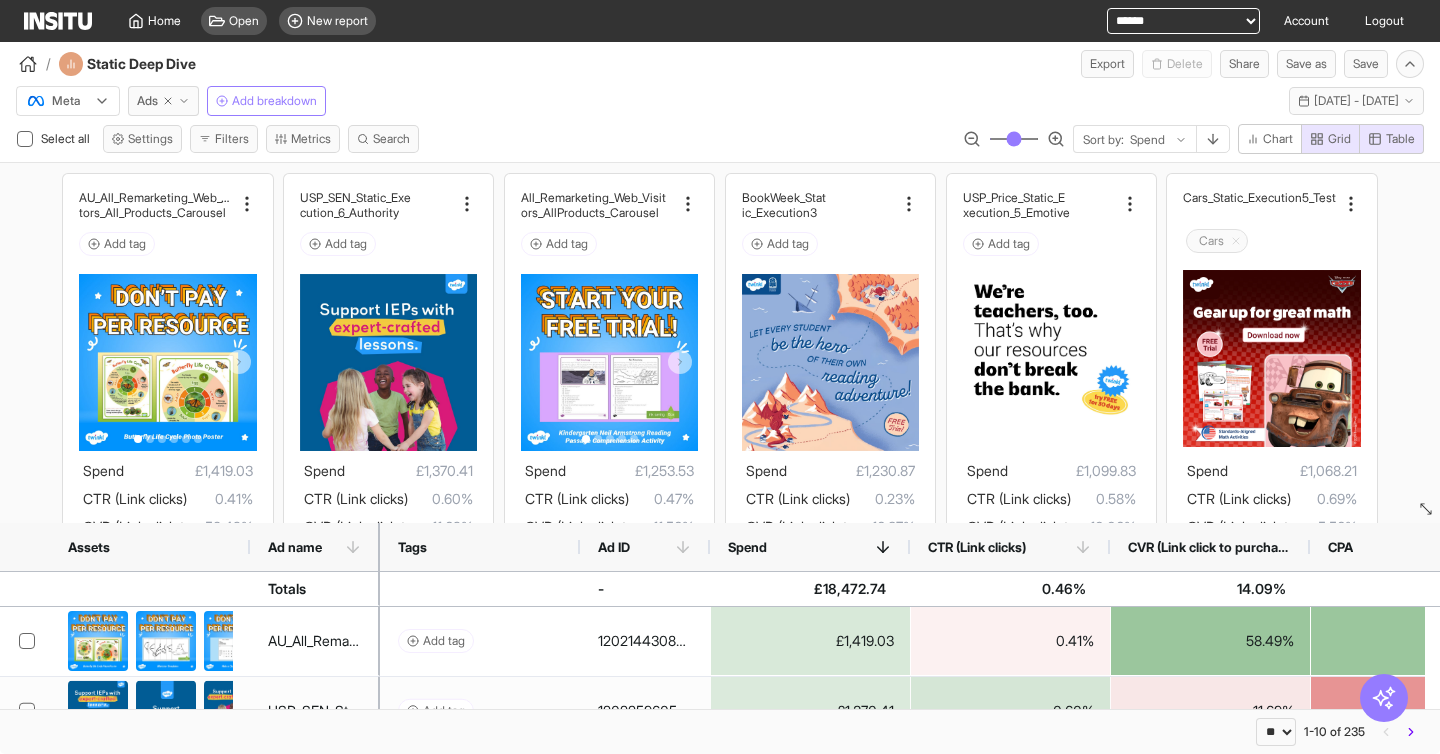 click on "Meta Ads Add breakdown Last 14 days - Tue [DATE] - Mon [DATE], [YEAR] [DATE] - [DATE]" at bounding box center (720, 97) 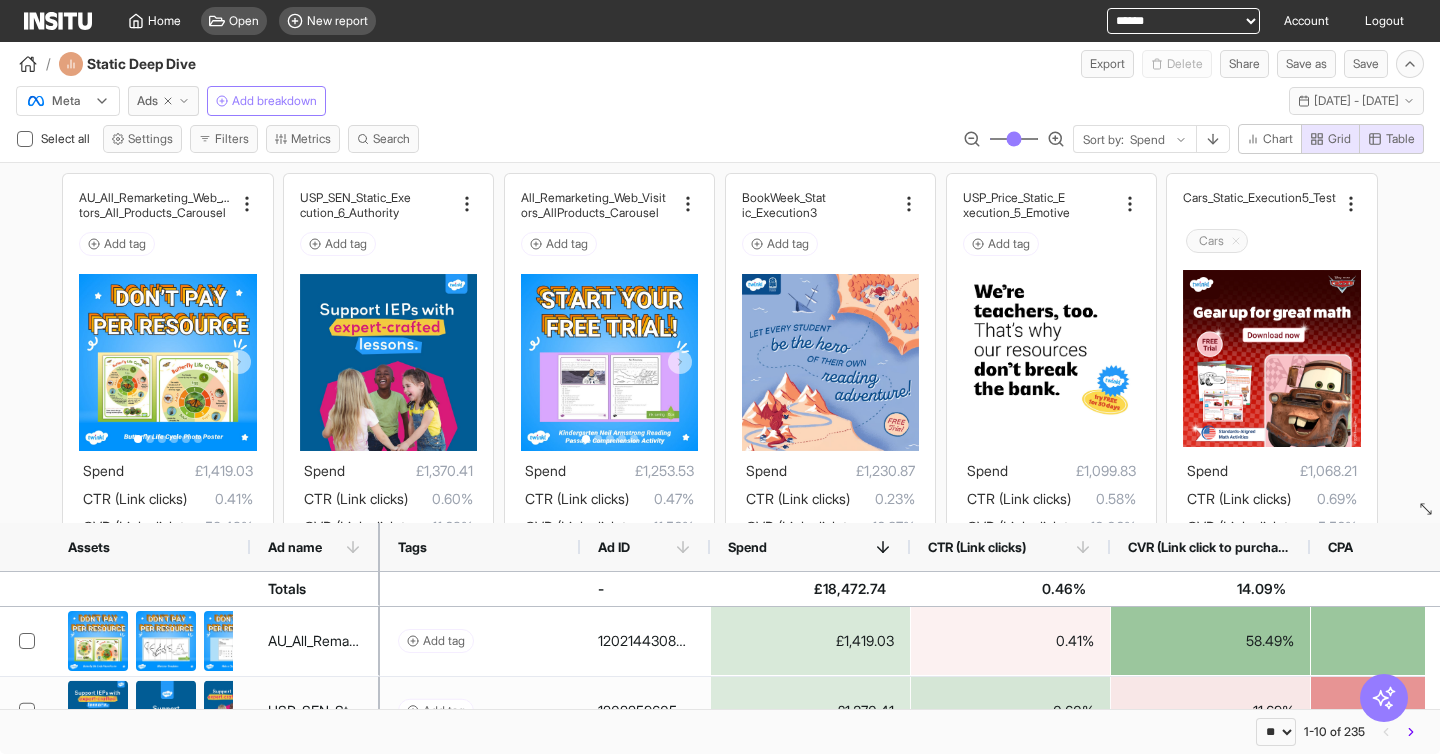click on "Select all Settings Filters Metrics Search Sort by: Spend Chart Grid Table" at bounding box center [720, 143] 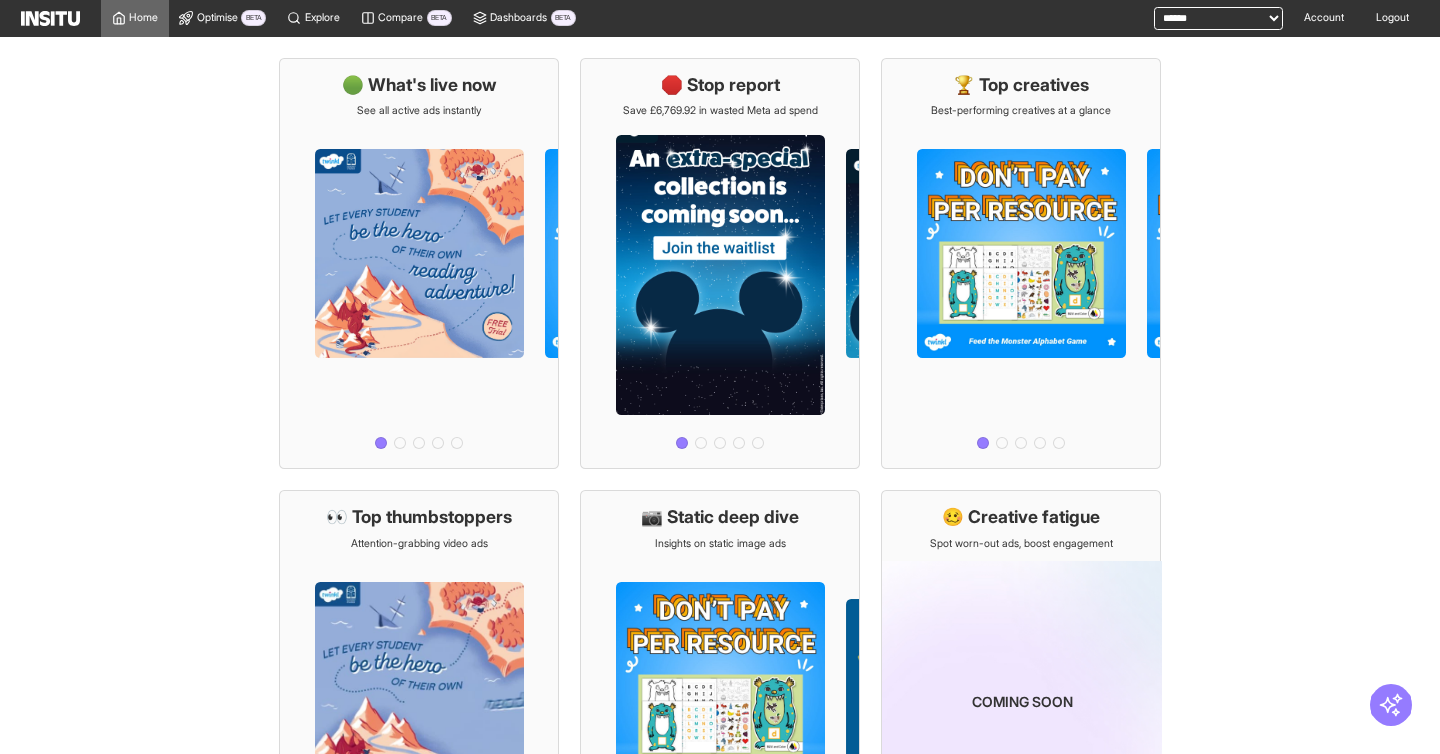 scroll, scrollTop: 0, scrollLeft: 0, axis: both 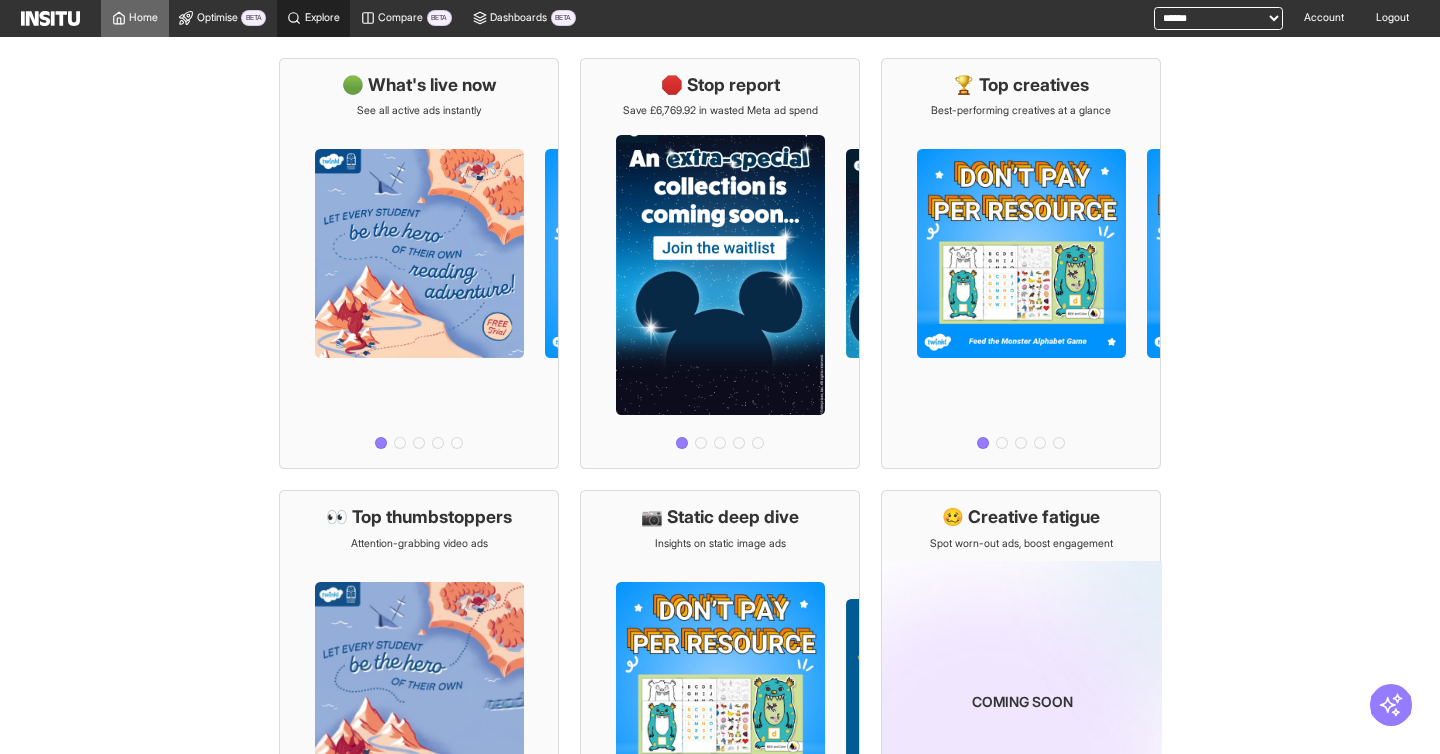 click on "Explore" at bounding box center [322, 18] 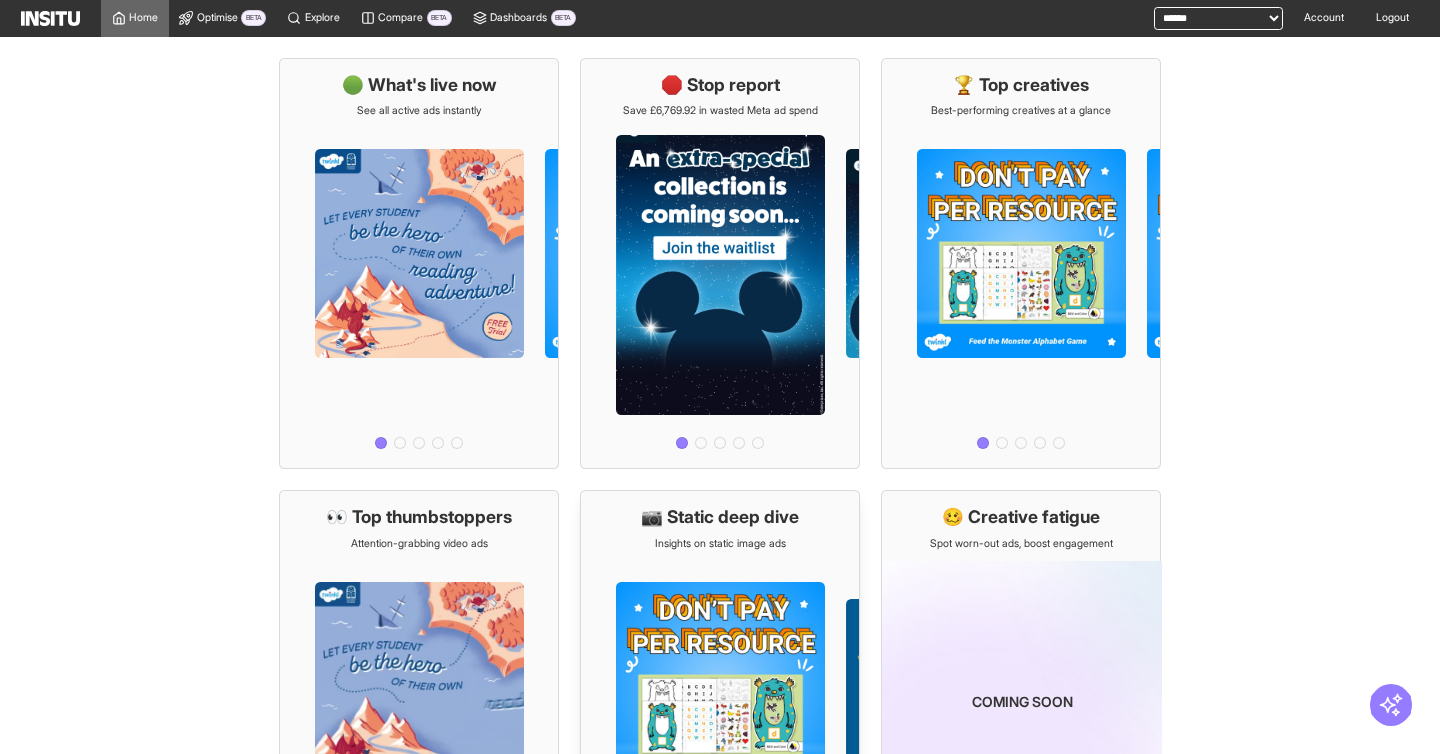 click on "📷 Static deep dive" at bounding box center (720, 517) 